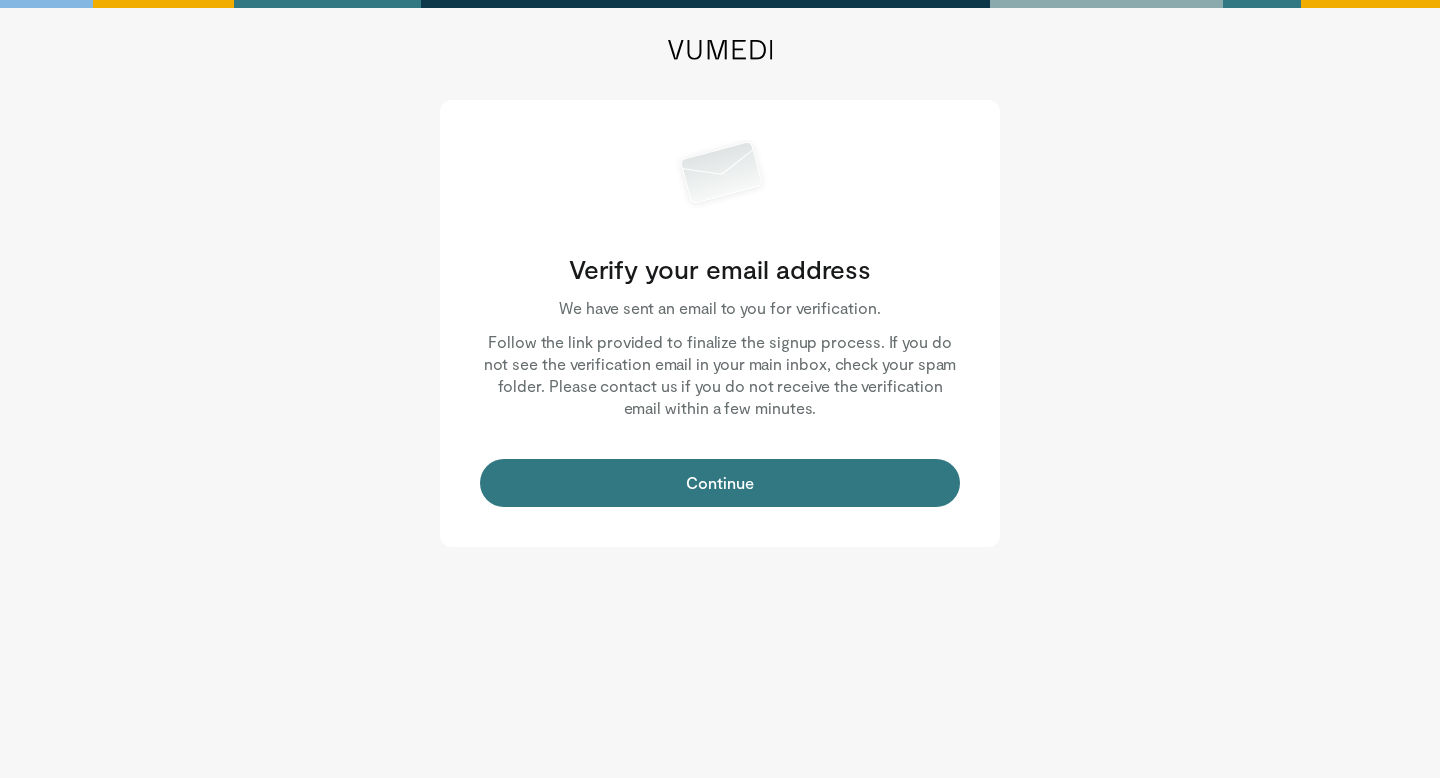 scroll, scrollTop: 0, scrollLeft: 0, axis: both 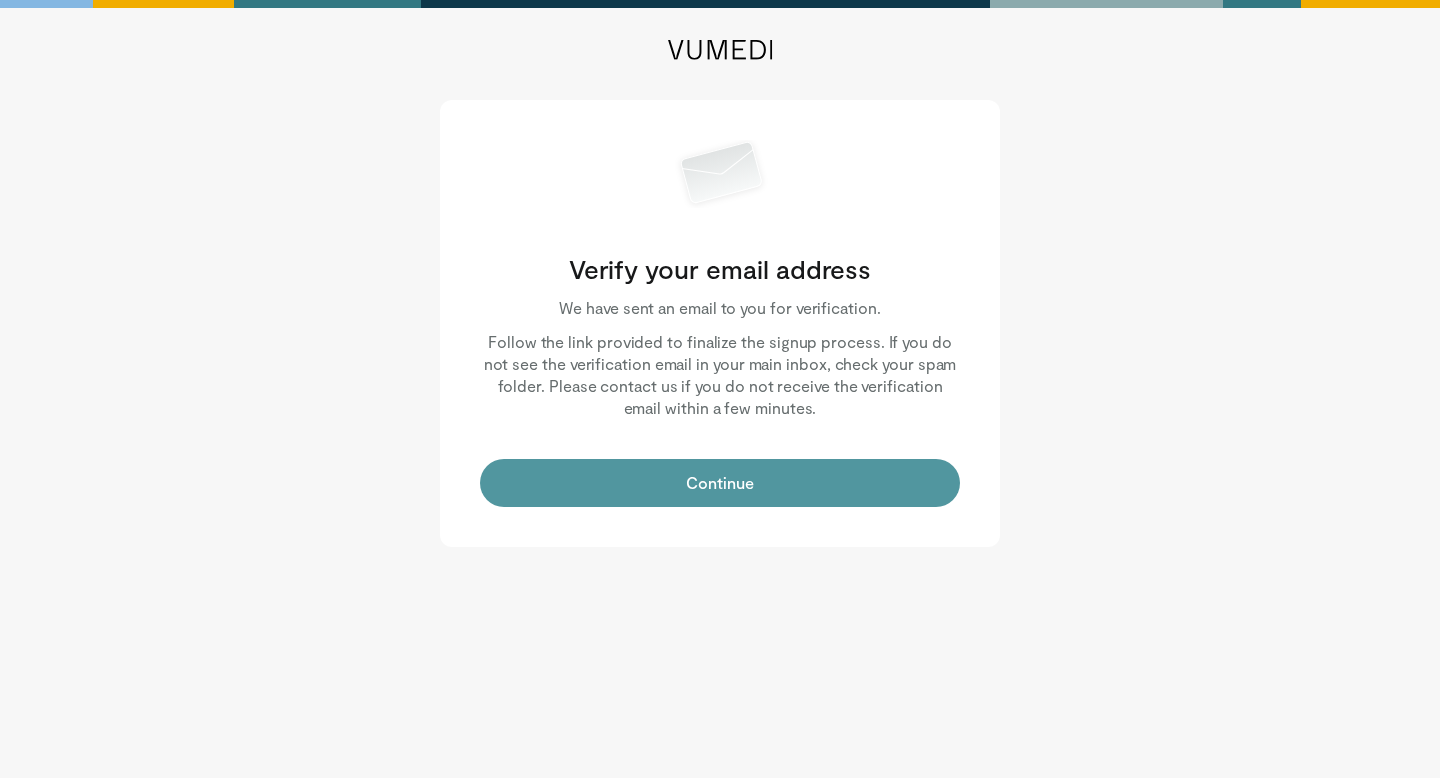 click on "Continue" at bounding box center (720, 483) 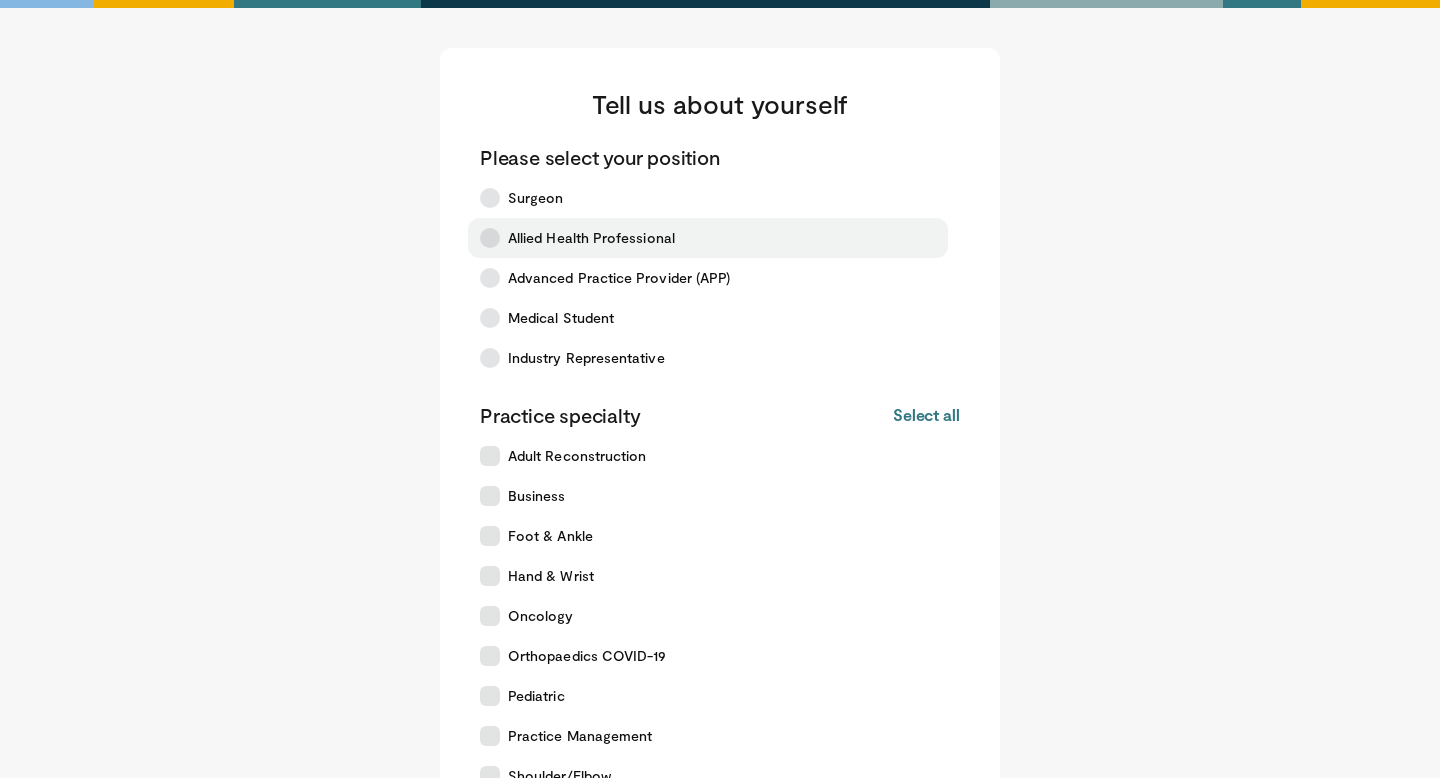 scroll, scrollTop: 0, scrollLeft: 0, axis: both 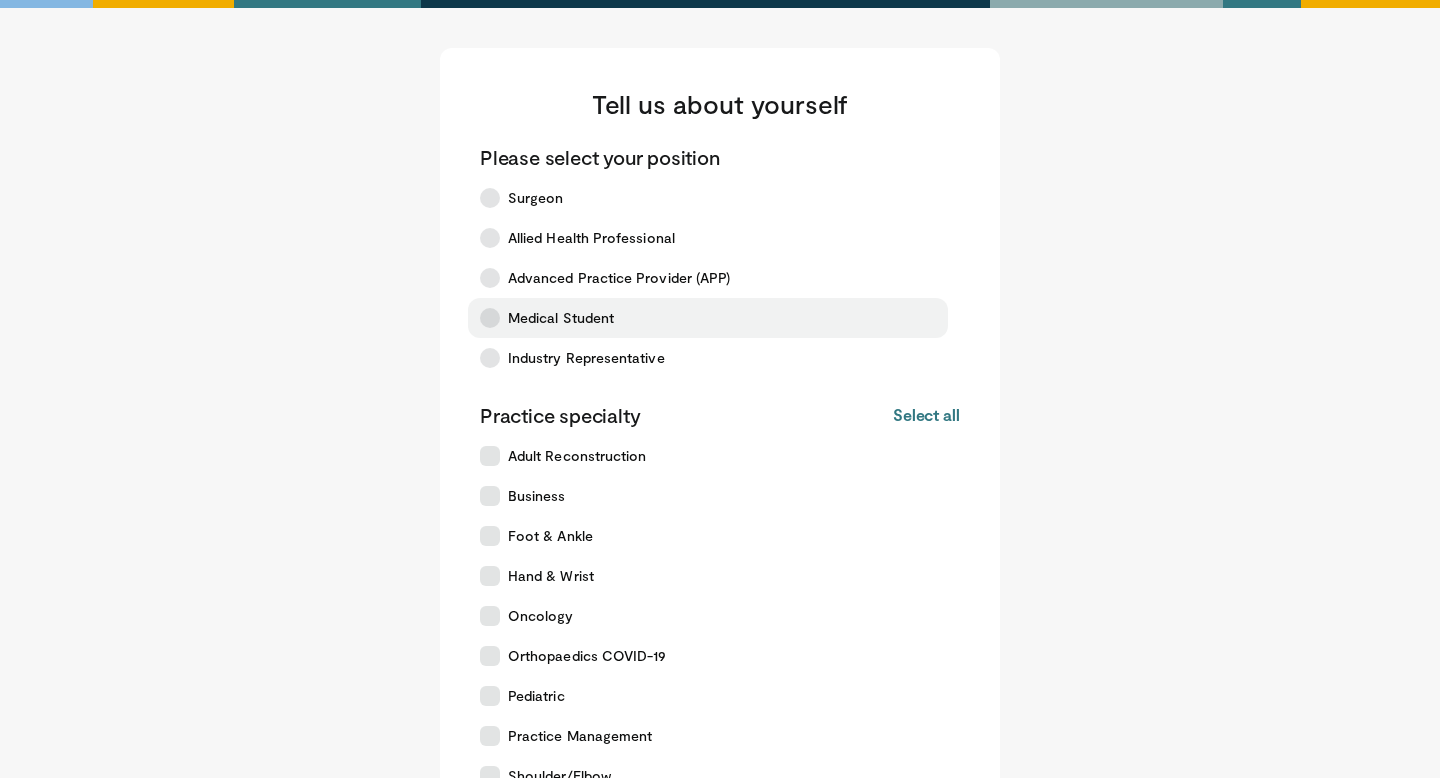 click at bounding box center [490, 318] 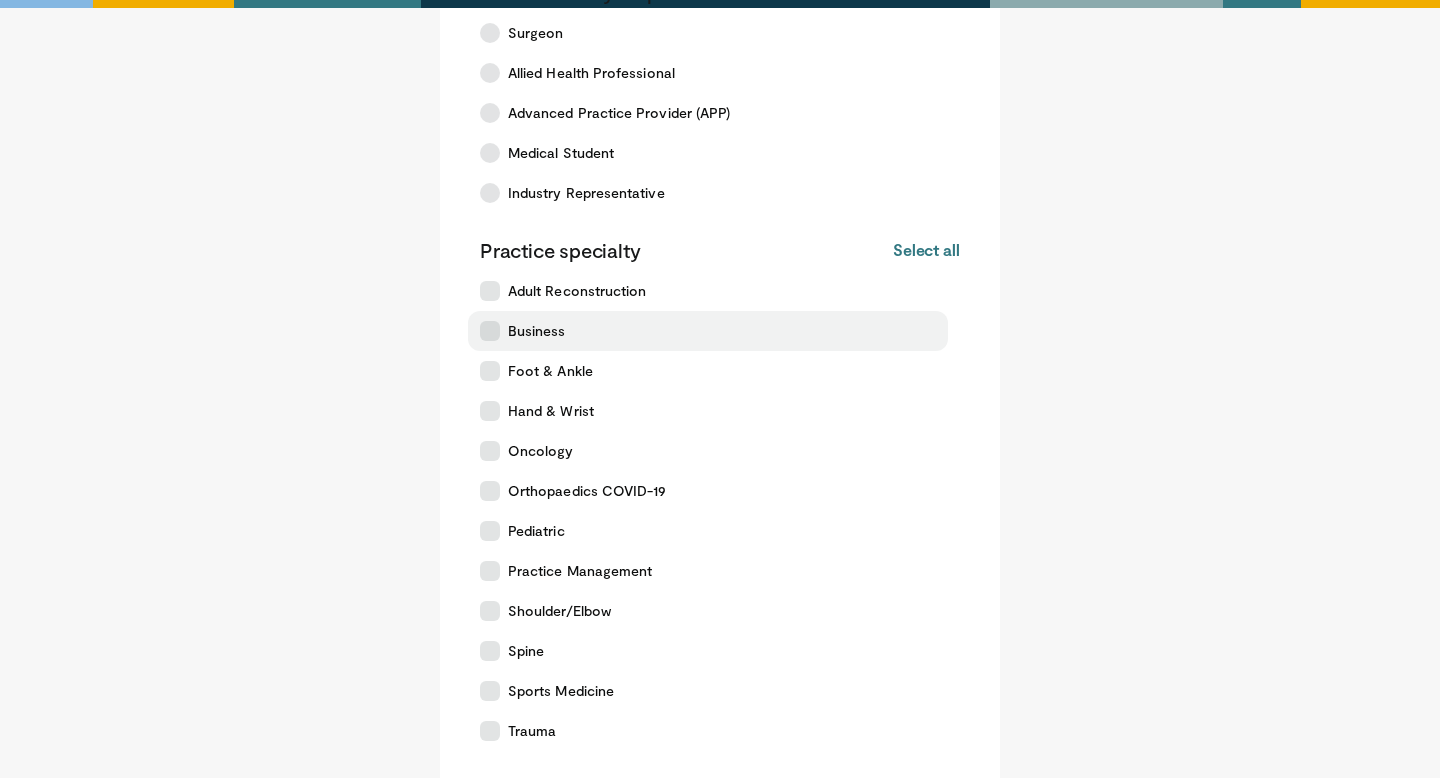 scroll, scrollTop: 204, scrollLeft: 0, axis: vertical 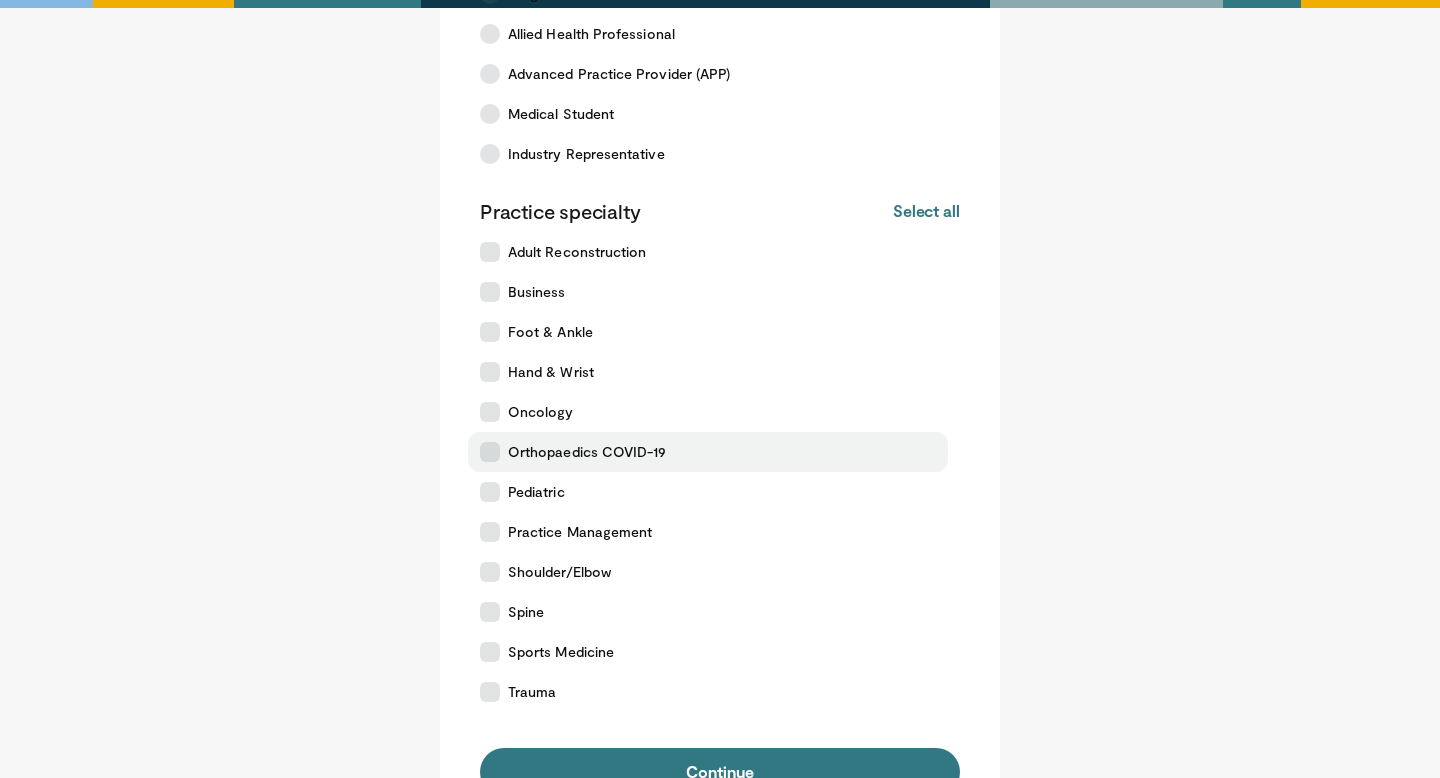 click at bounding box center [490, 452] 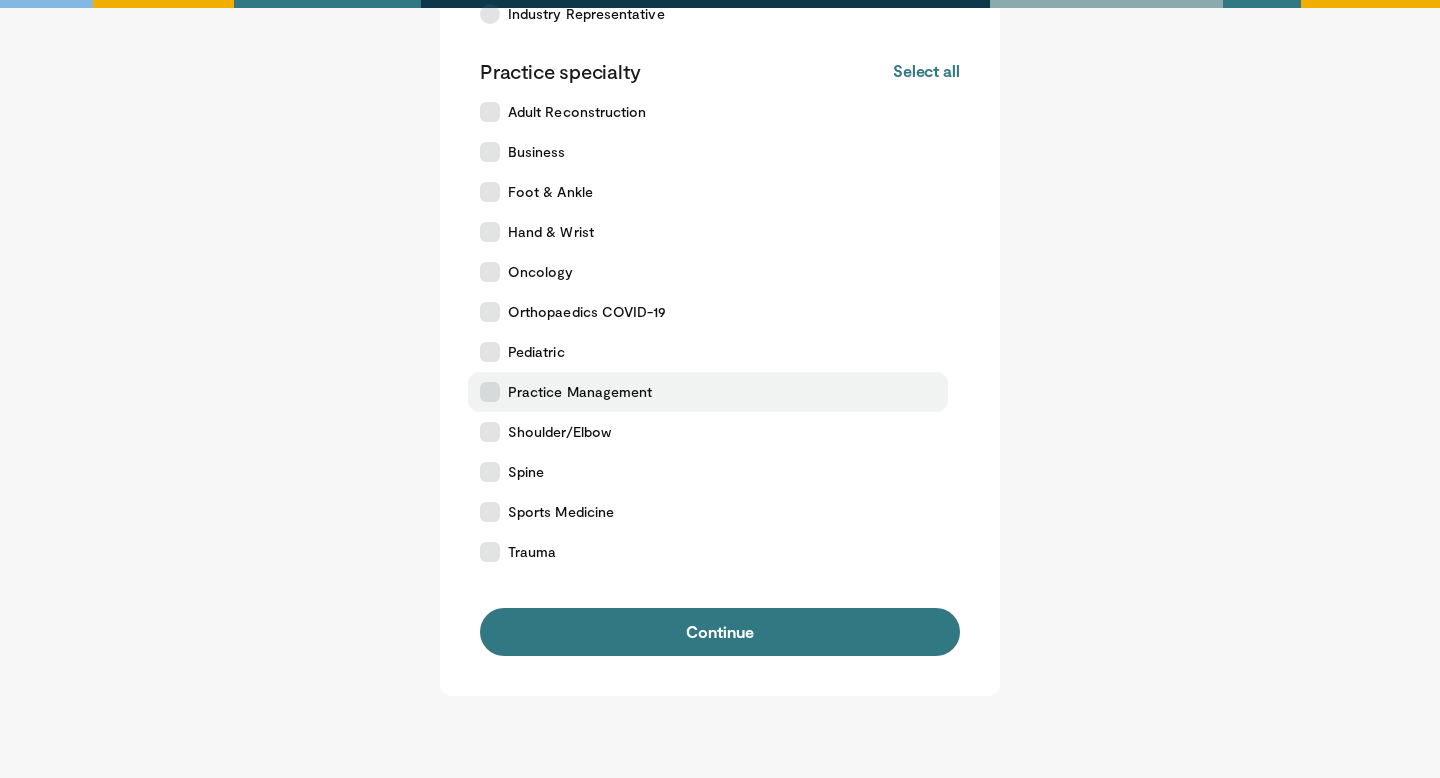 scroll, scrollTop: 343, scrollLeft: 0, axis: vertical 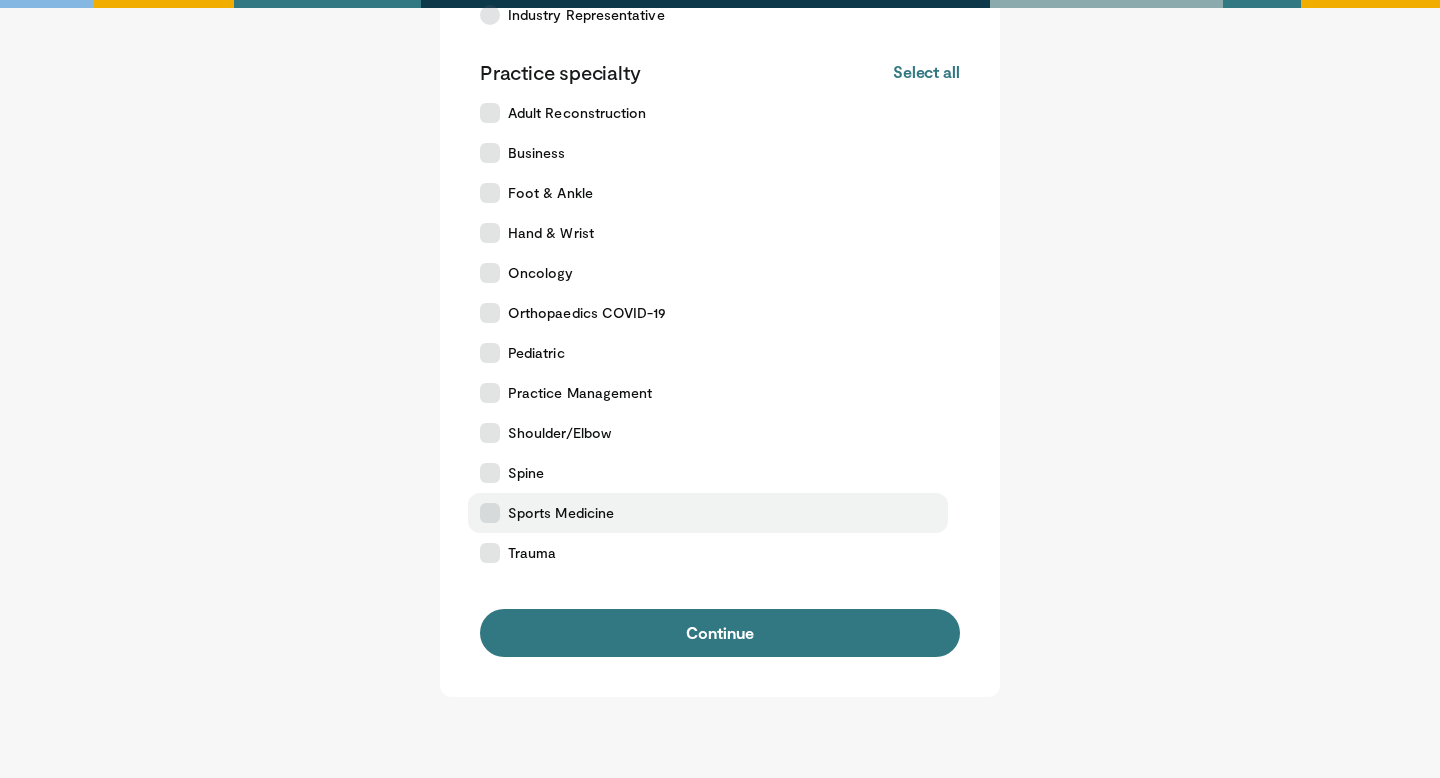 click at bounding box center (490, 513) 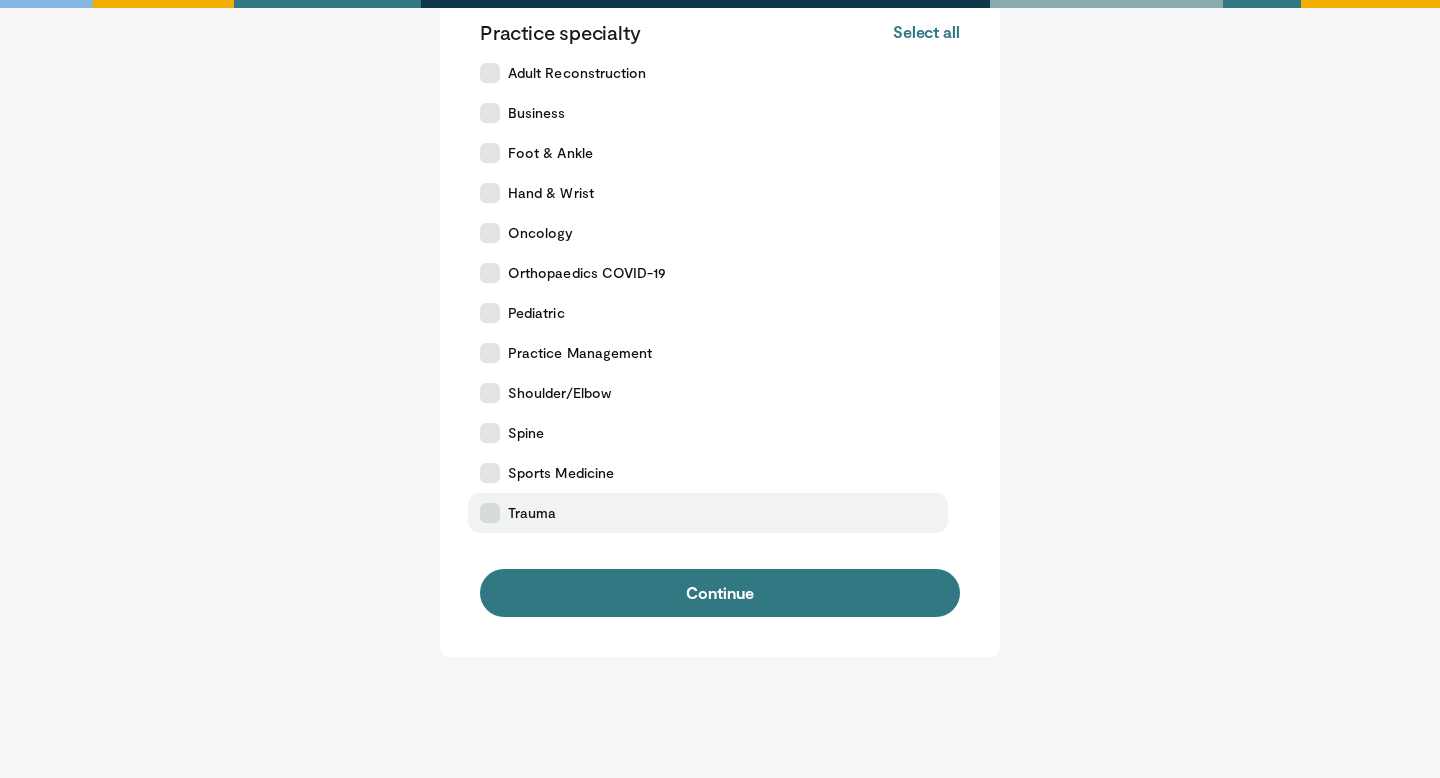 scroll, scrollTop: 399, scrollLeft: 0, axis: vertical 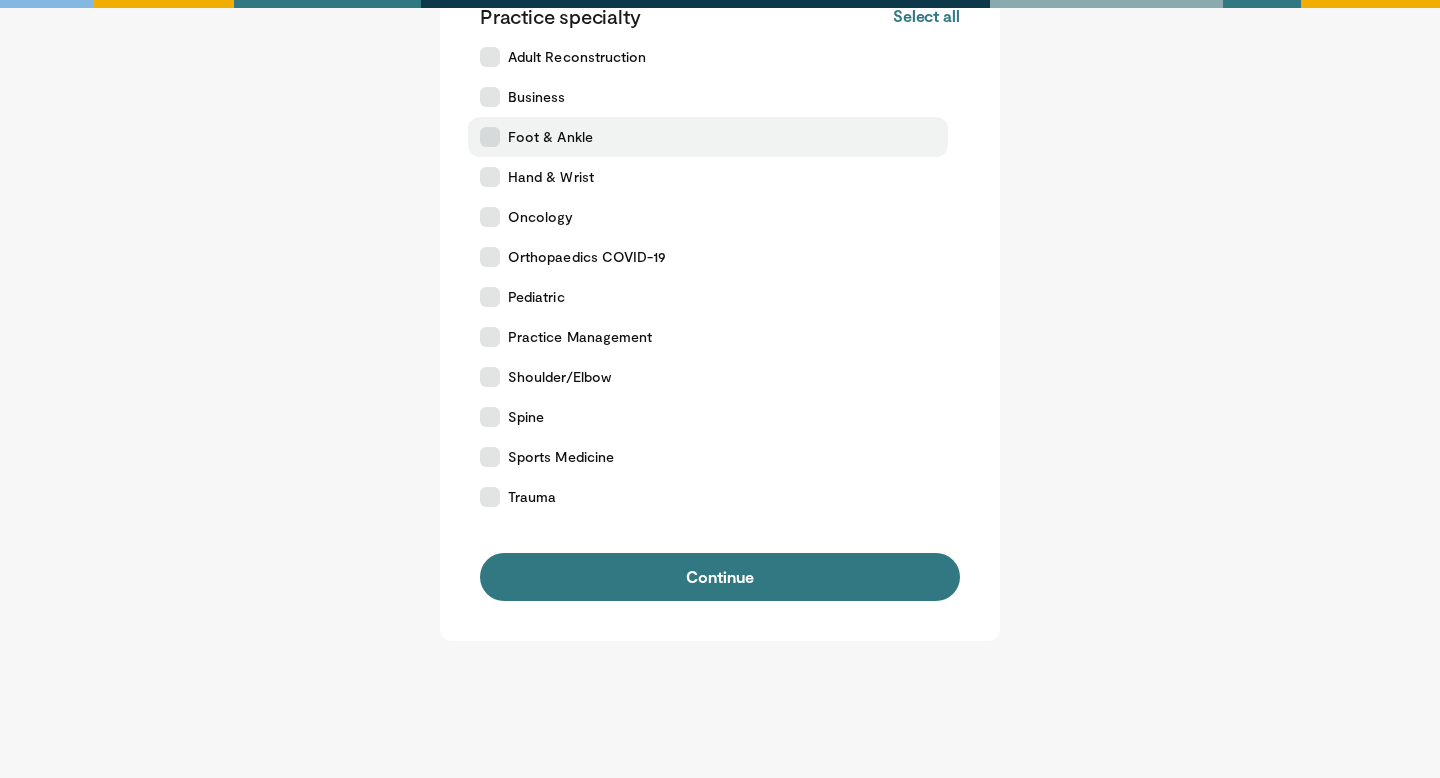 click at bounding box center (490, 137) 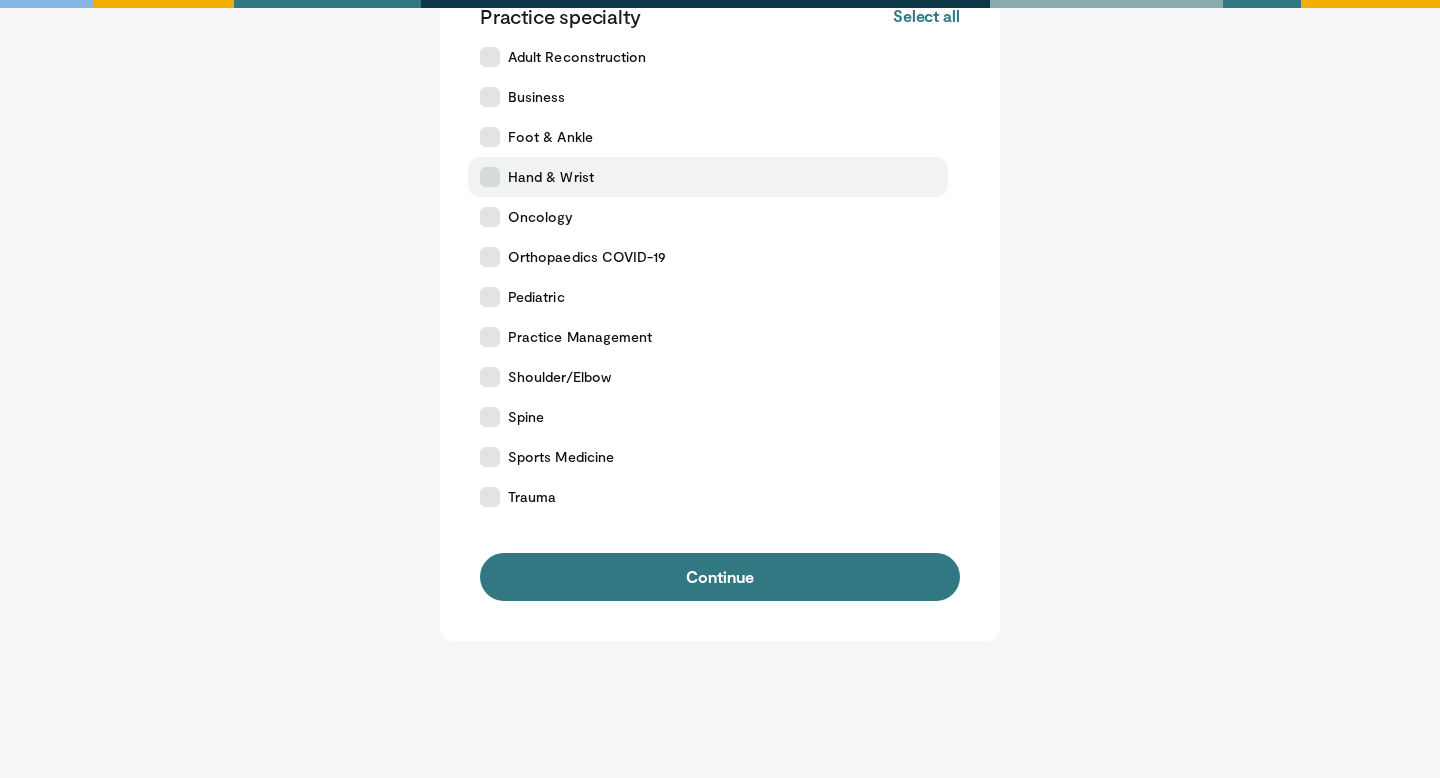 click on "Hand & Wrist" at bounding box center (708, 177) 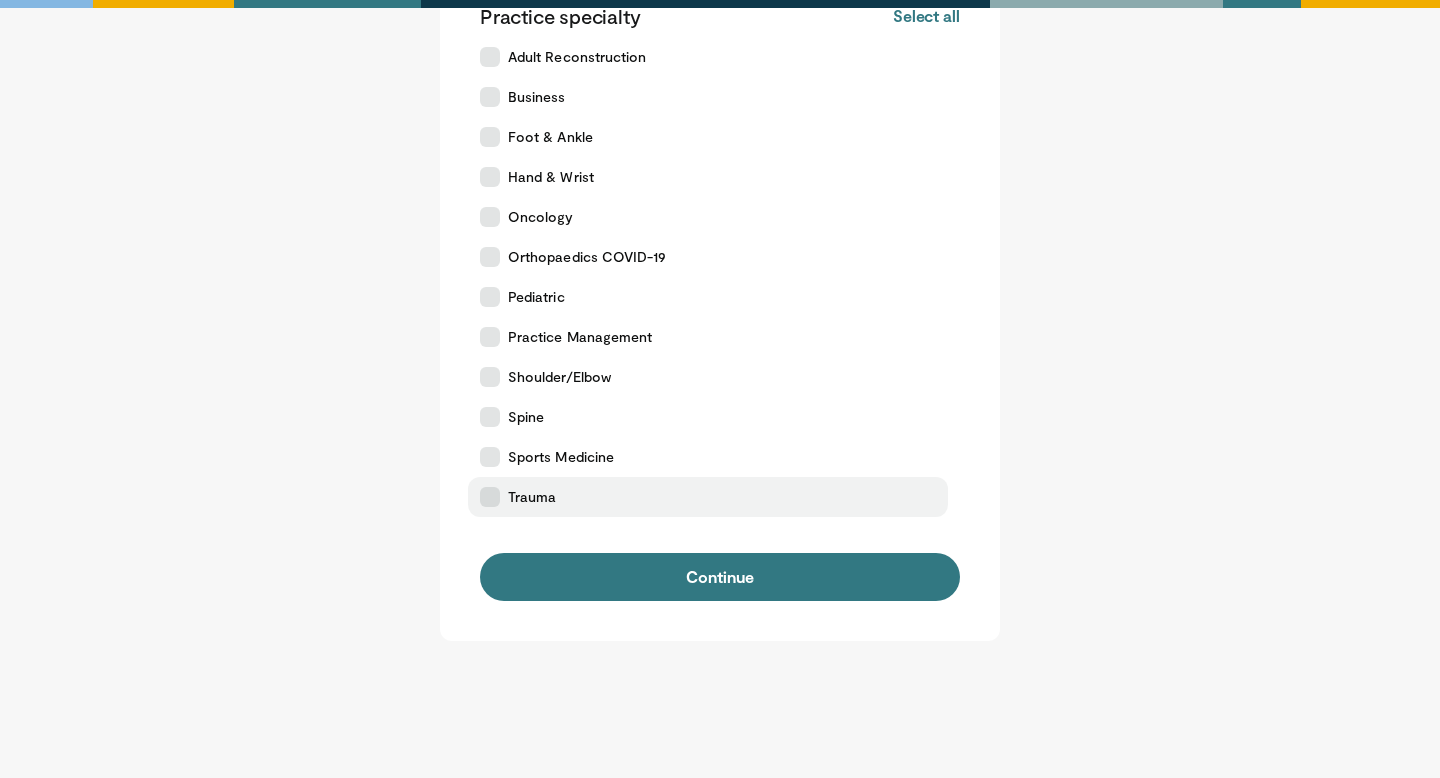click on "Trauma" at bounding box center (708, 497) 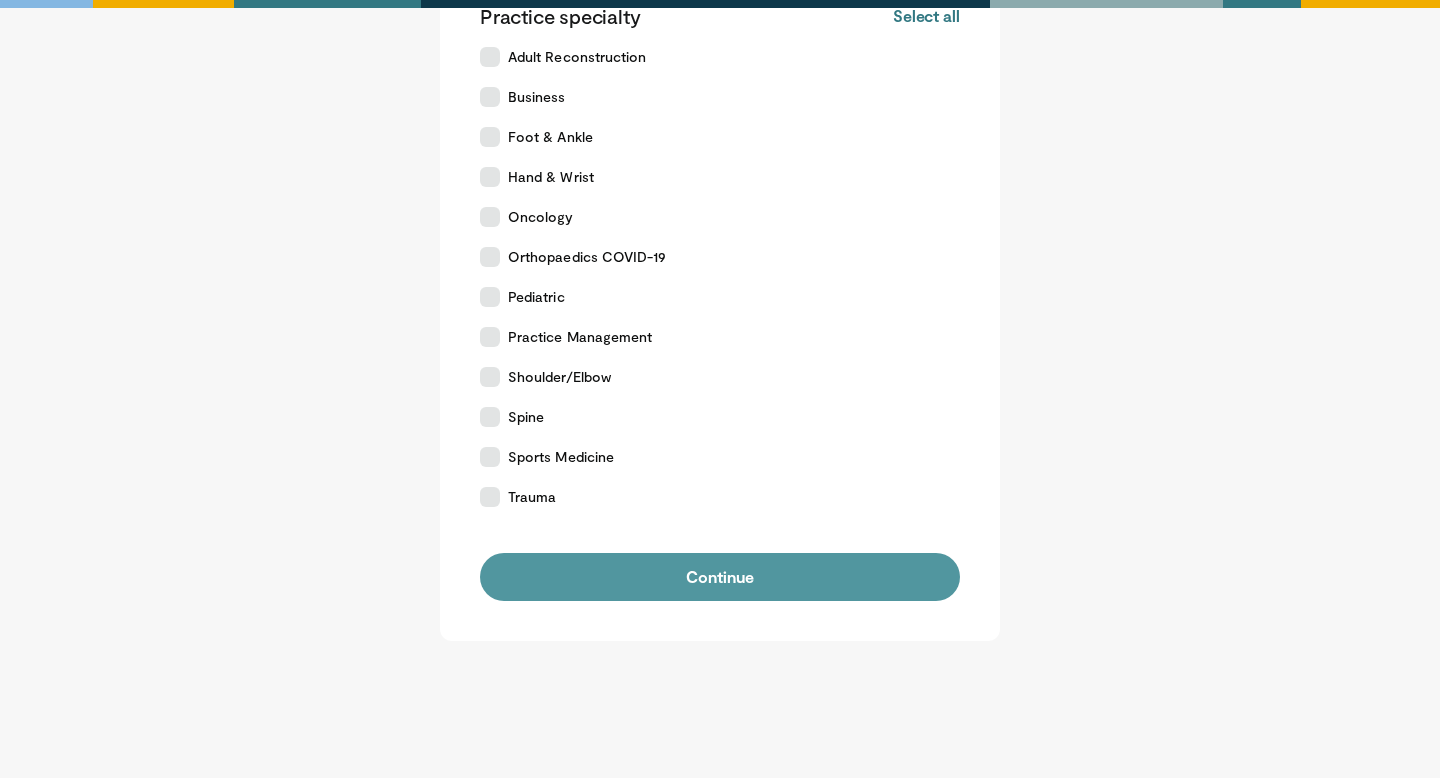 click on "Continue" at bounding box center (720, 577) 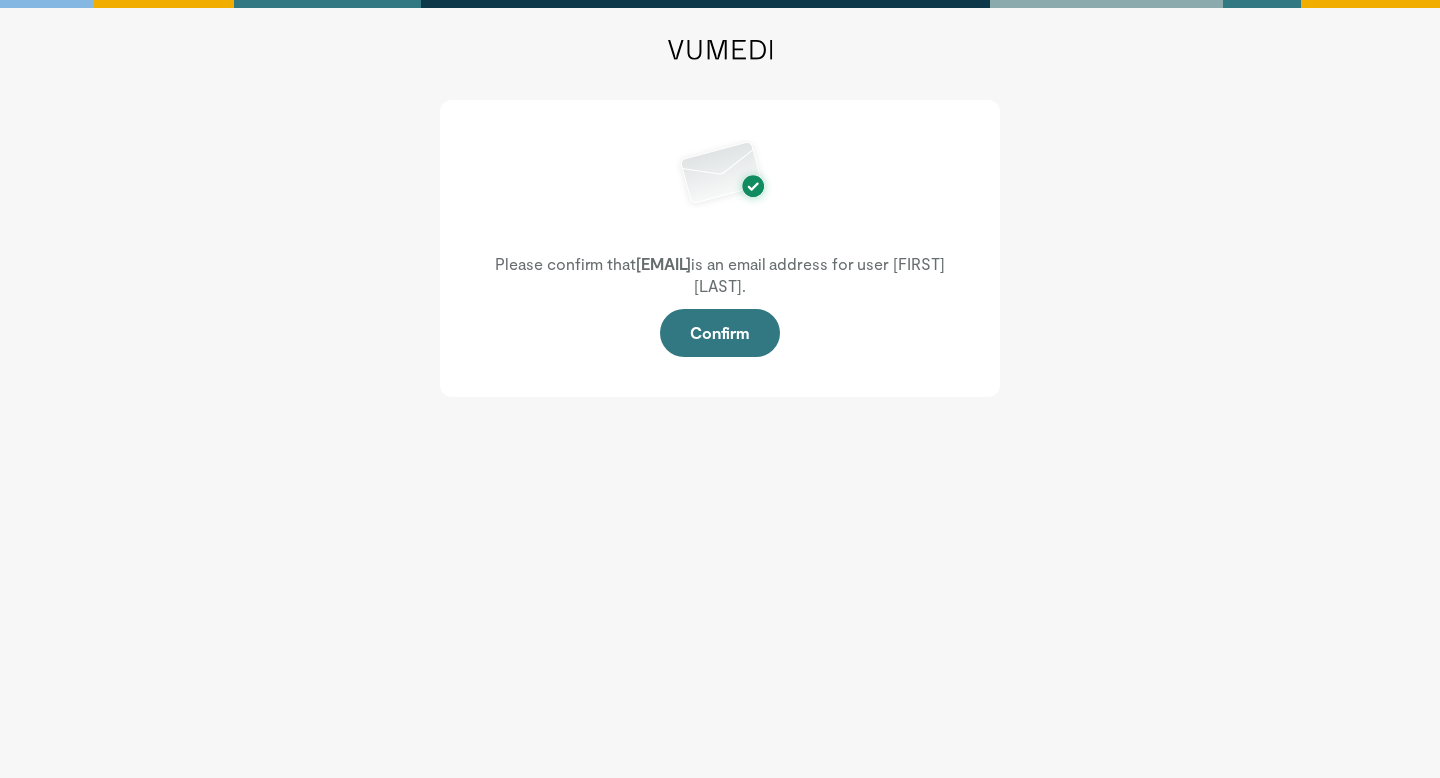 scroll, scrollTop: 0, scrollLeft: 0, axis: both 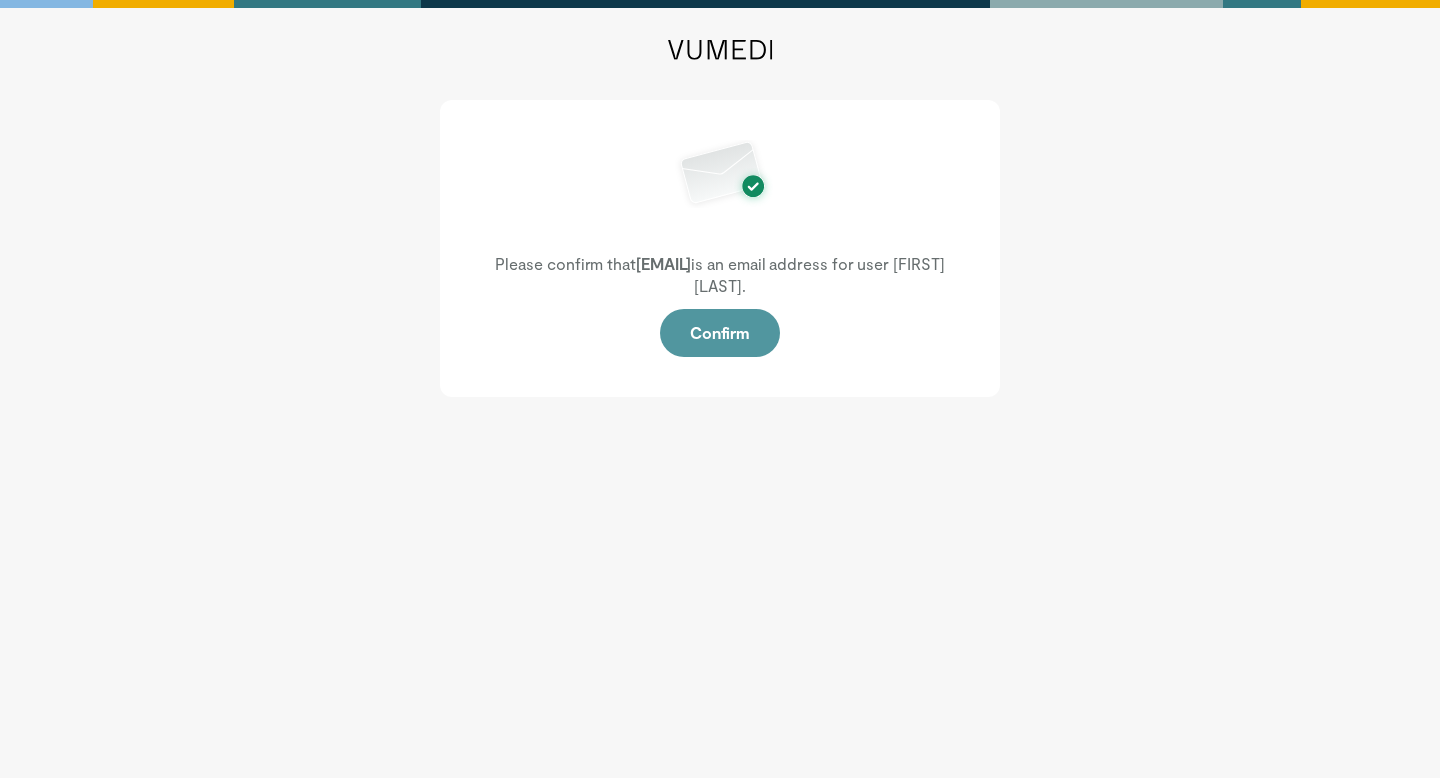 click on "Confirm" at bounding box center [720, 333] 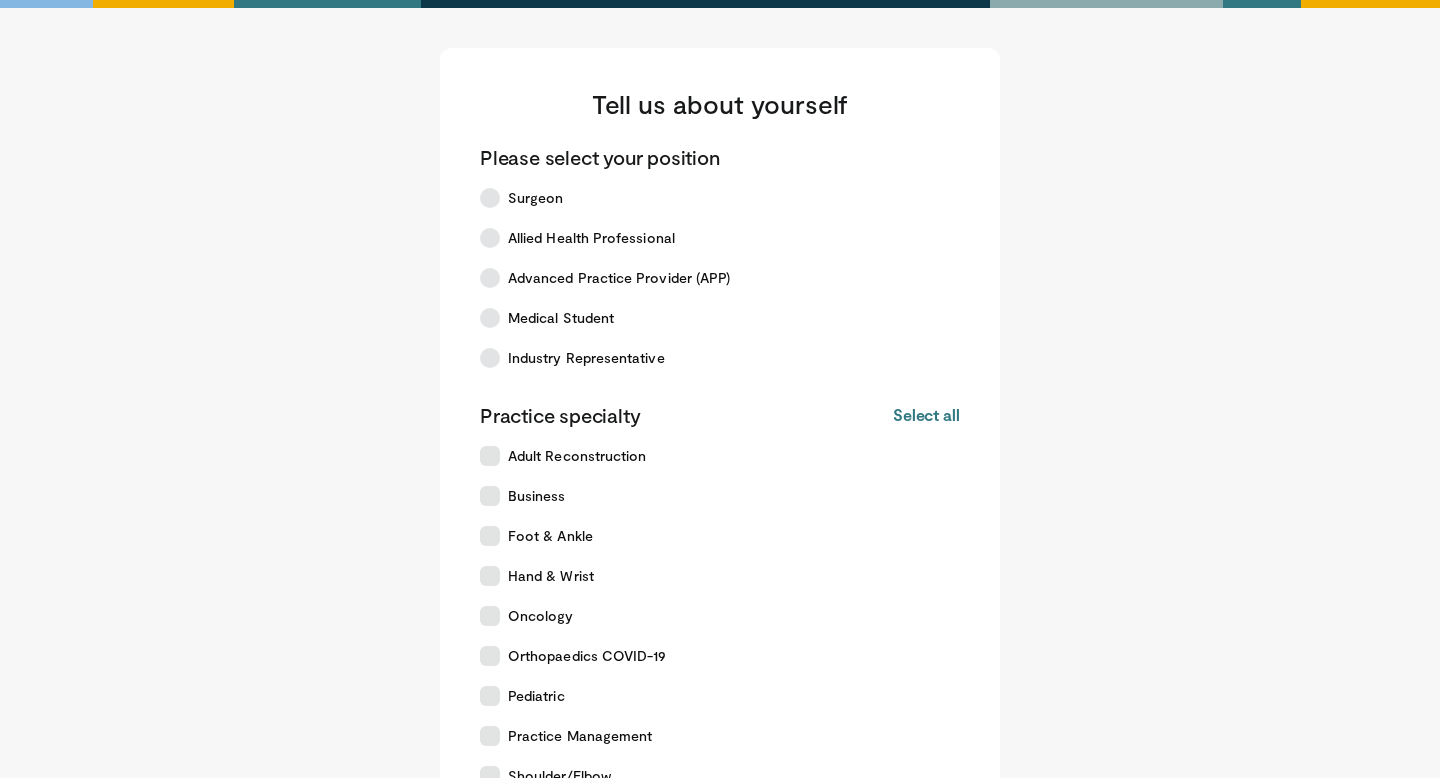 scroll, scrollTop: 0, scrollLeft: 0, axis: both 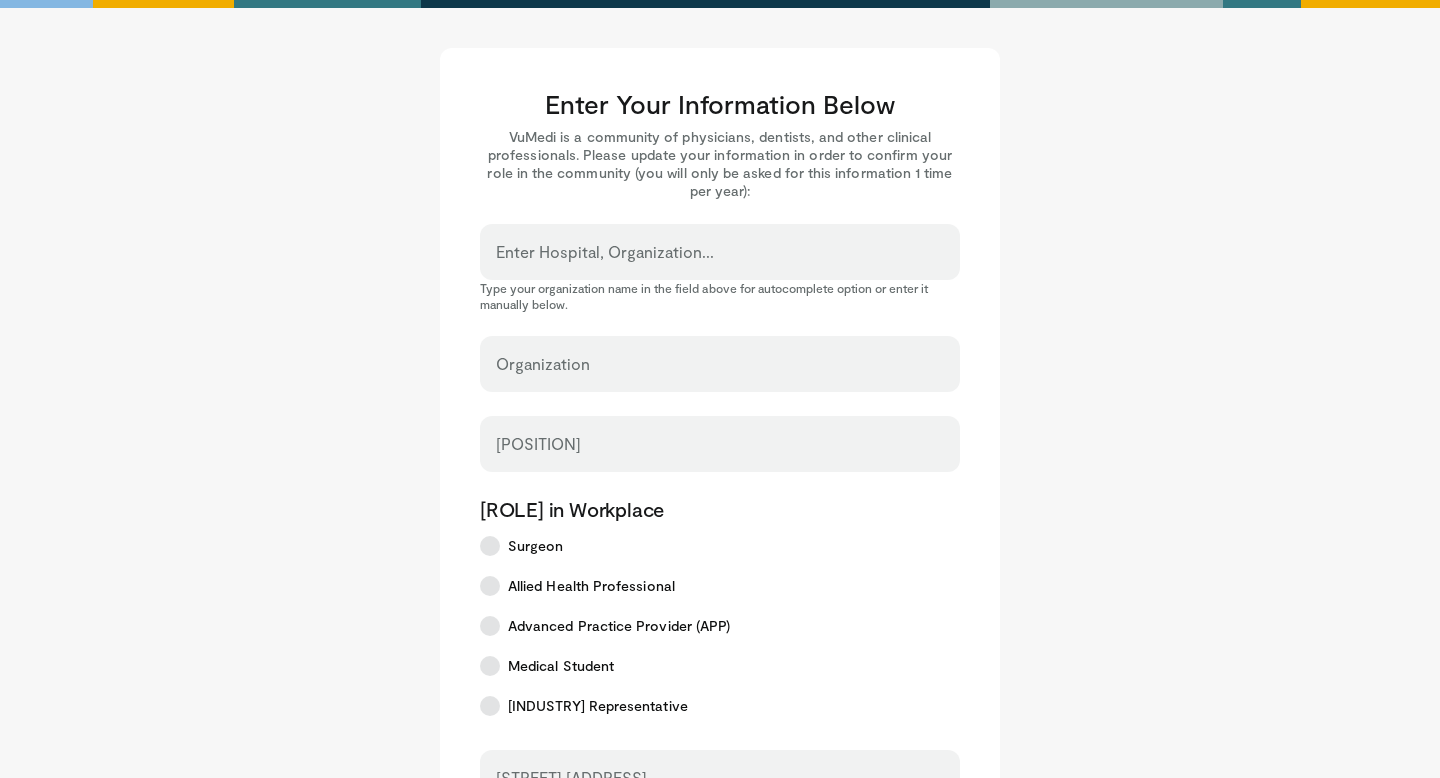 click on "Enter Hospital, Organization..." at bounding box center (720, 261) 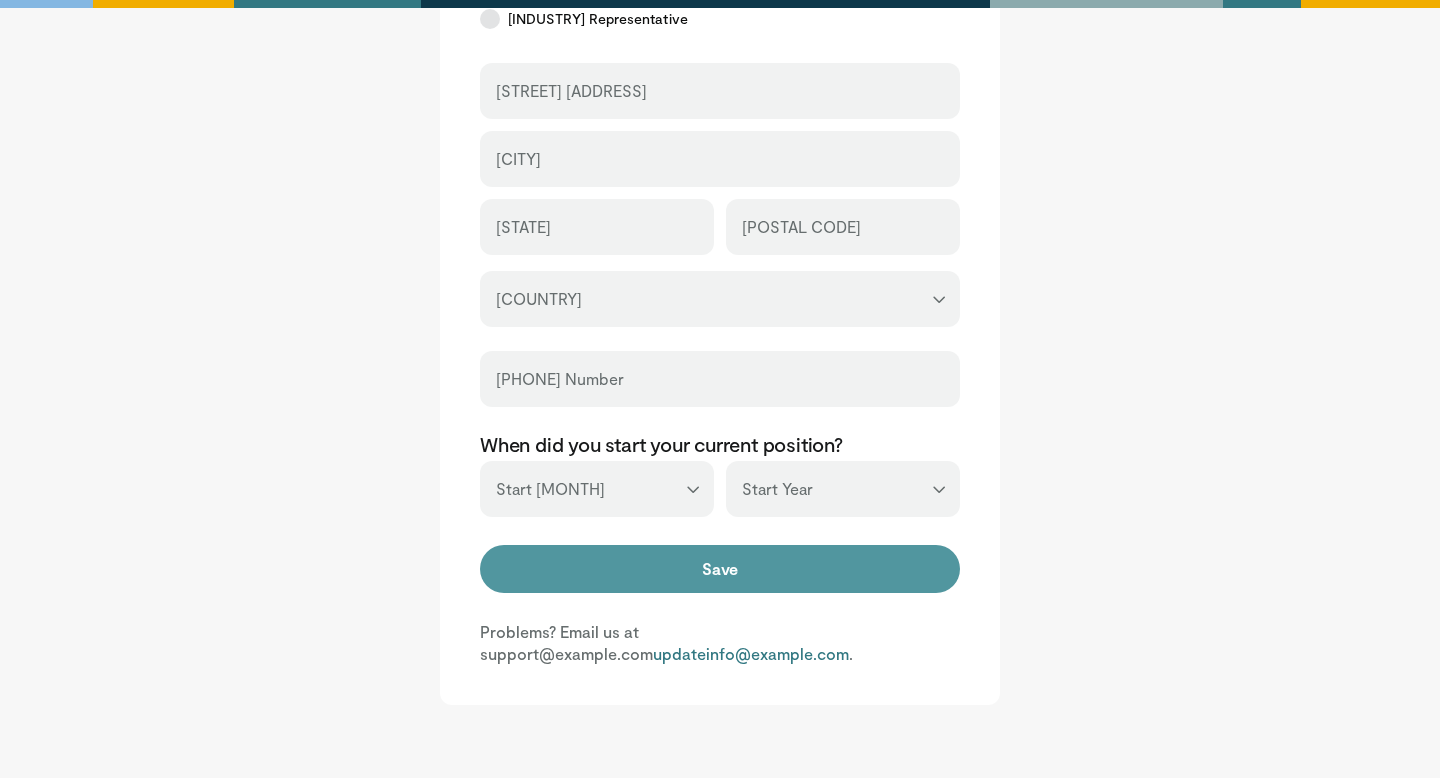 click on "Save" at bounding box center (720, 569) 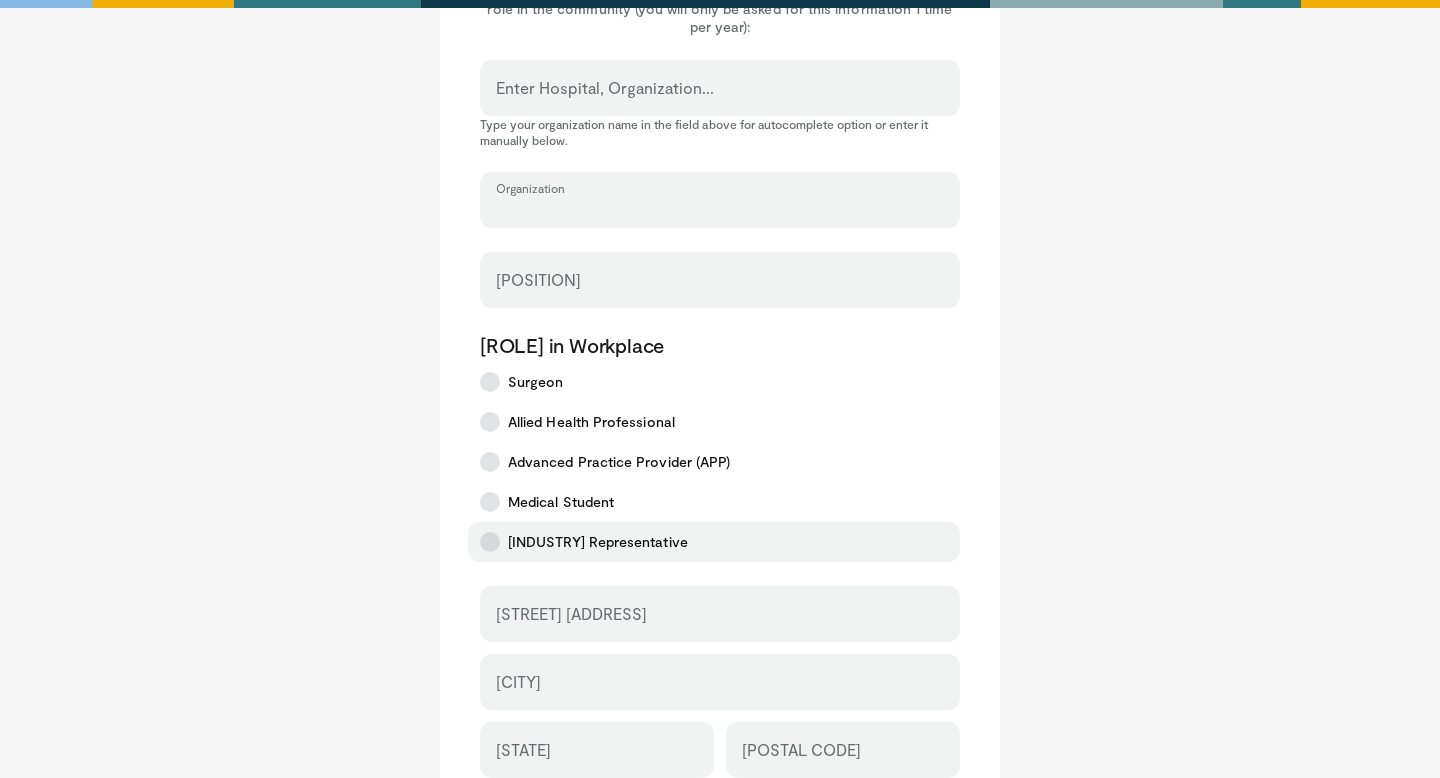 scroll, scrollTop: 119, scrollLeft: 0, axis: vertical 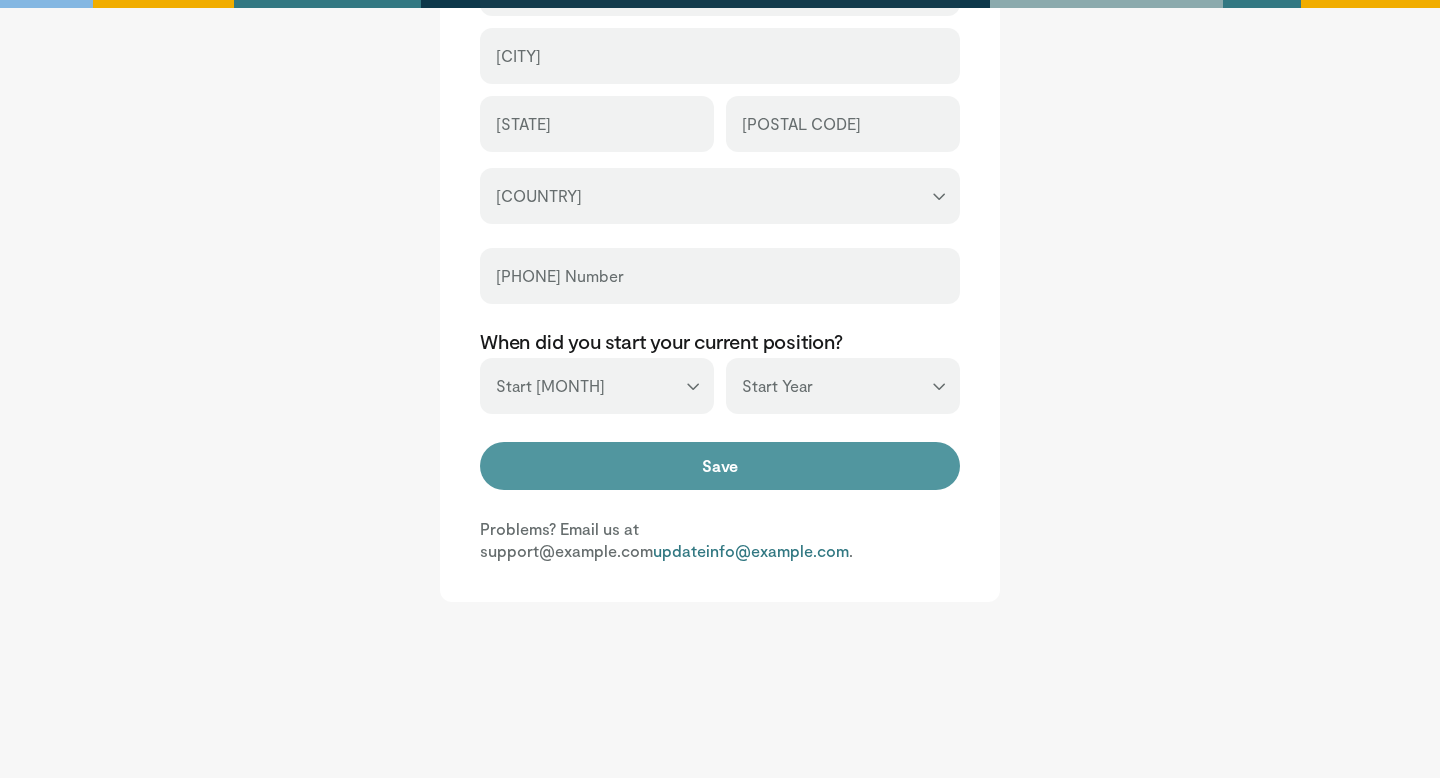 type on "**********" 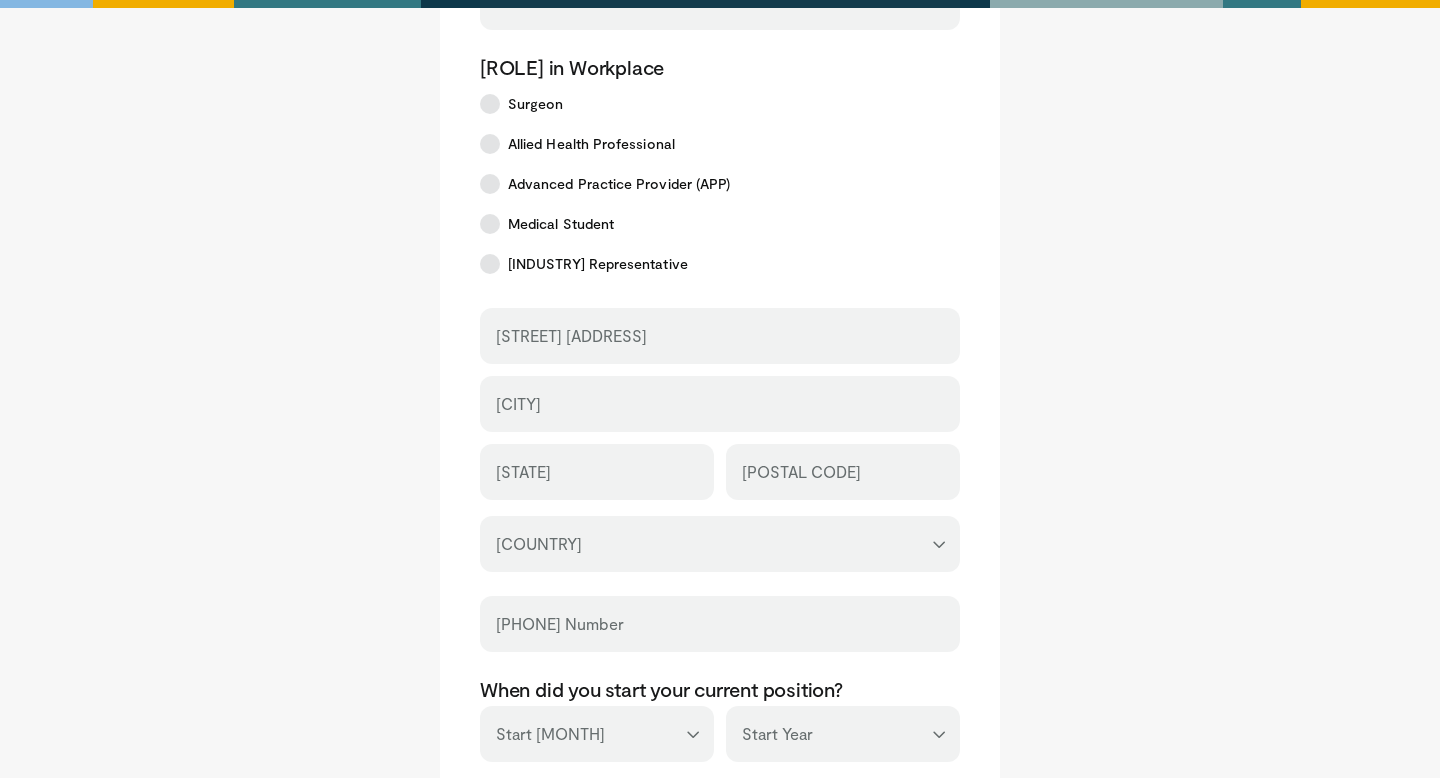 scroll, scrollTop: 234, scrollLeft: 0, axis: vertical 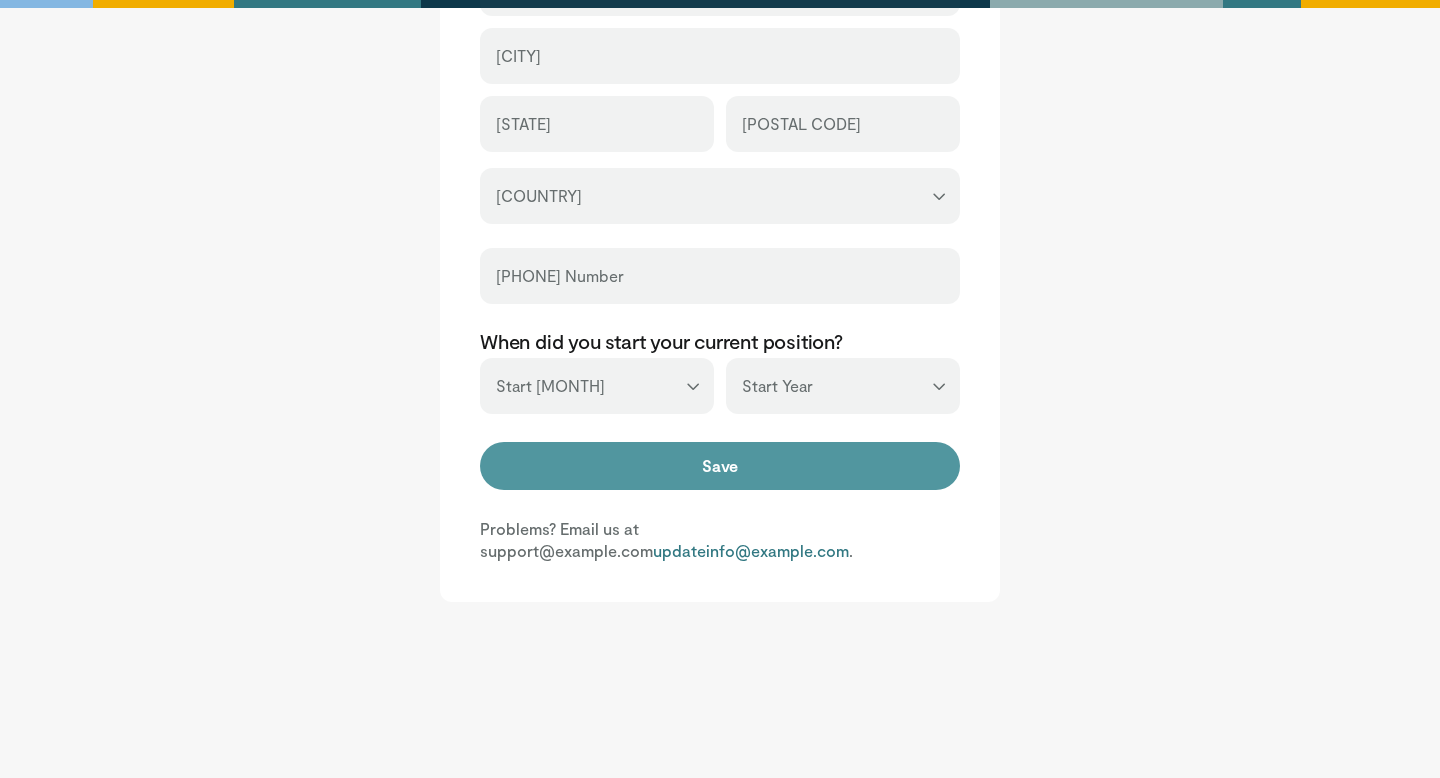 type on "**********" 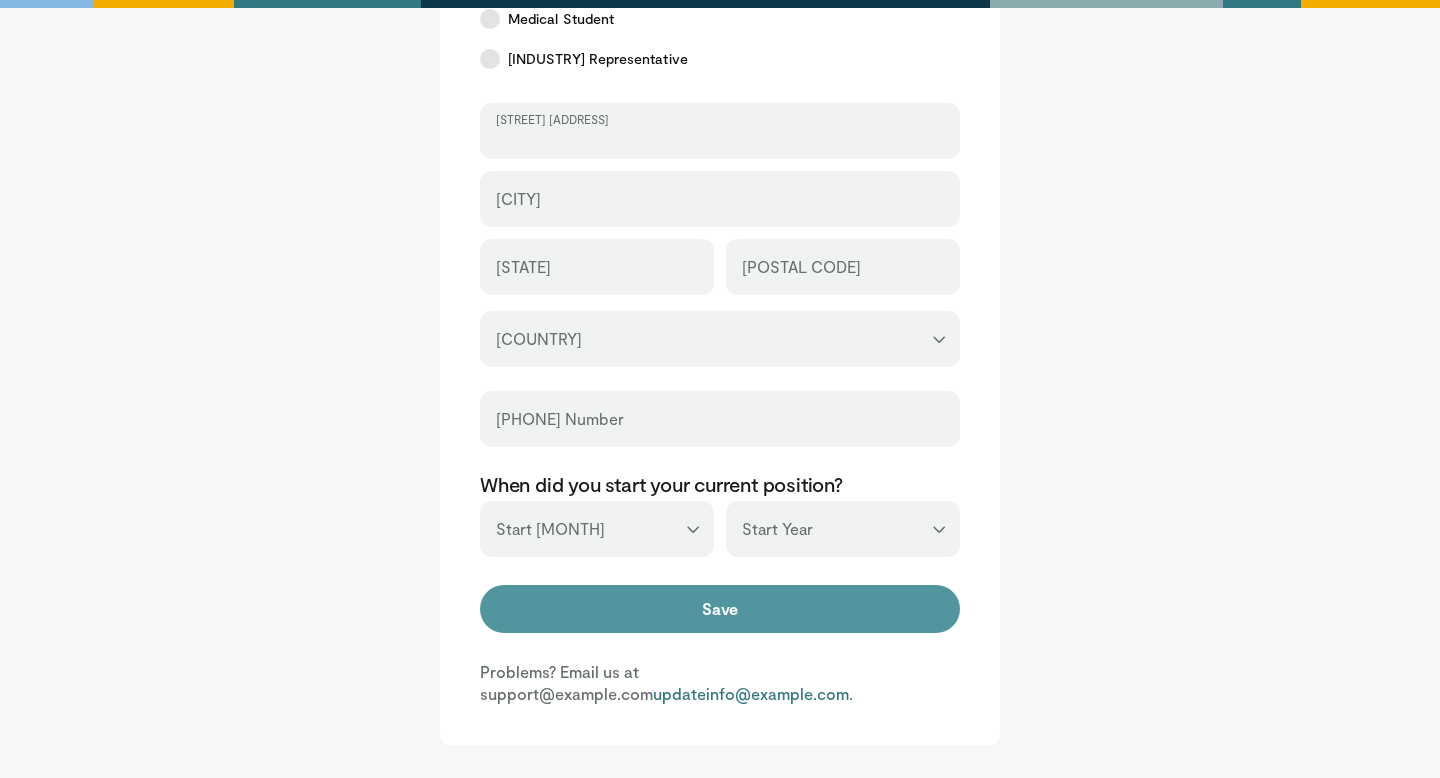 scroll, scrollTop: 642, scrollLeft: 0, axis: vertical 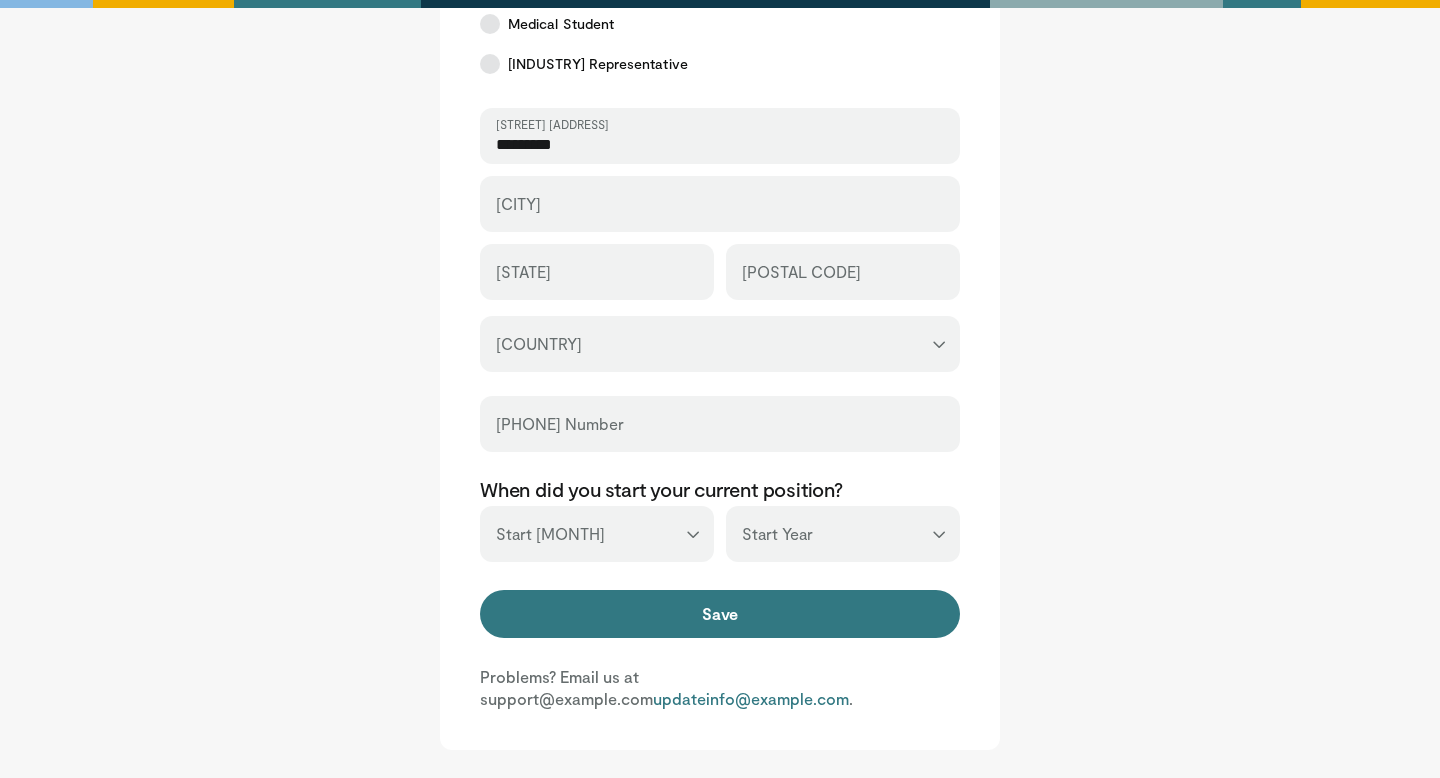 type on "*********" 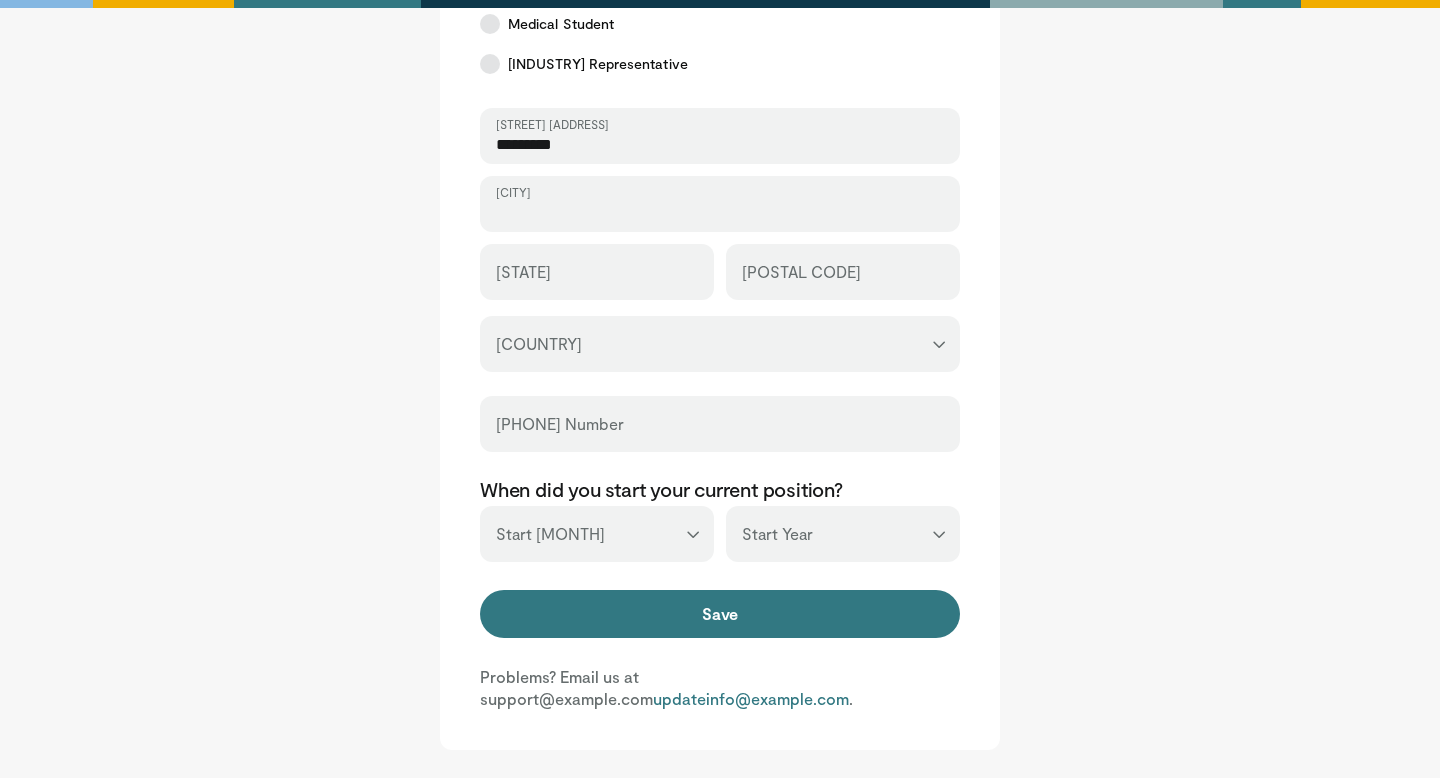 click on "City" at bounding box center [720, 213] 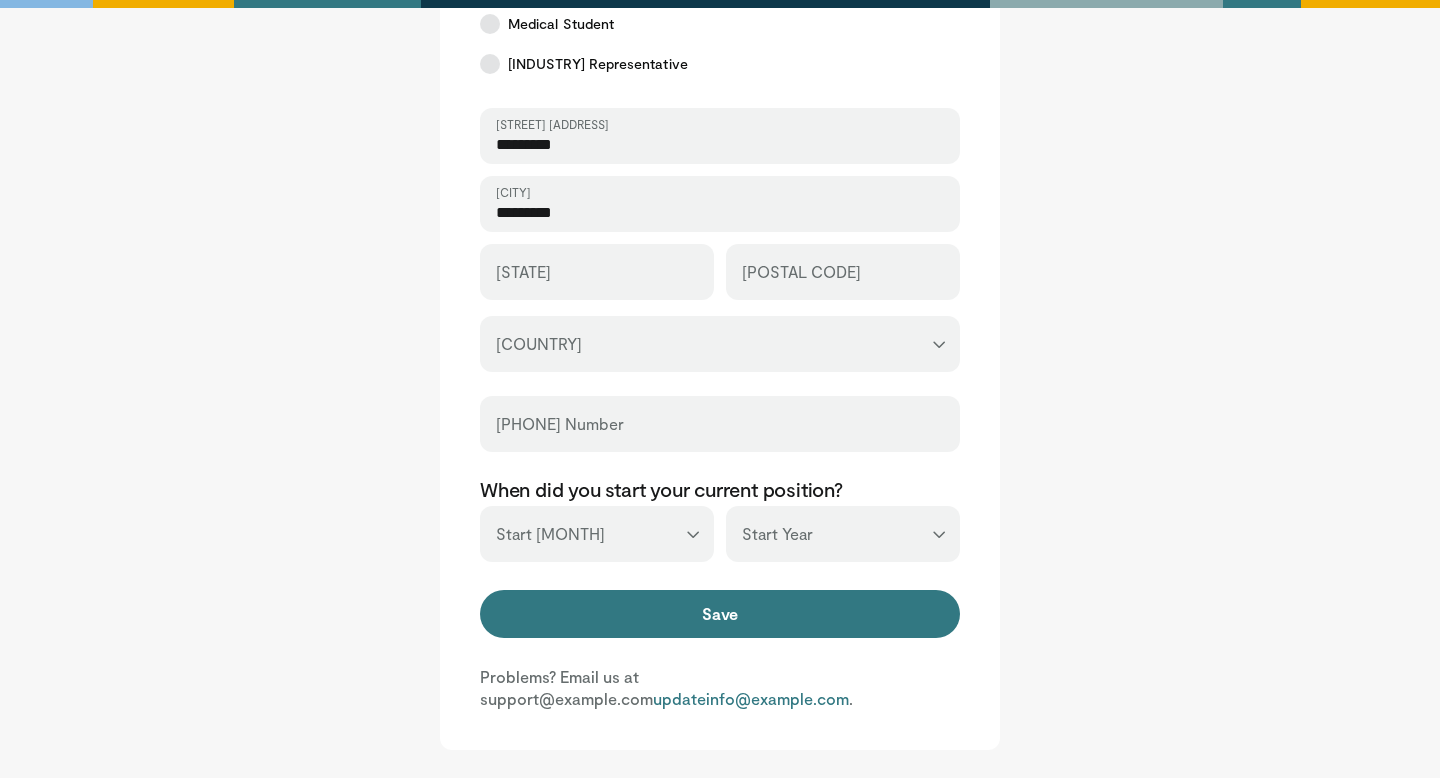 type on "*********" 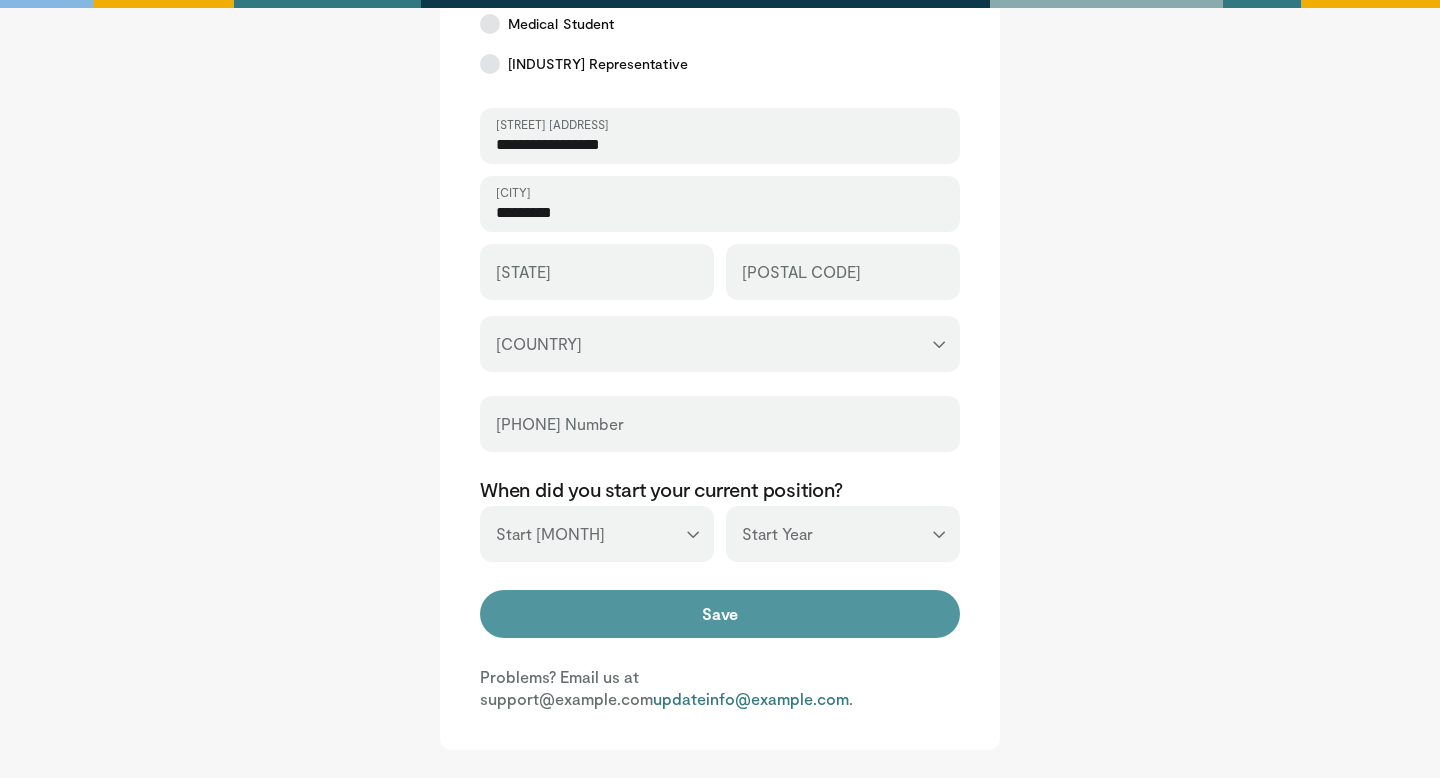 type on "**********" 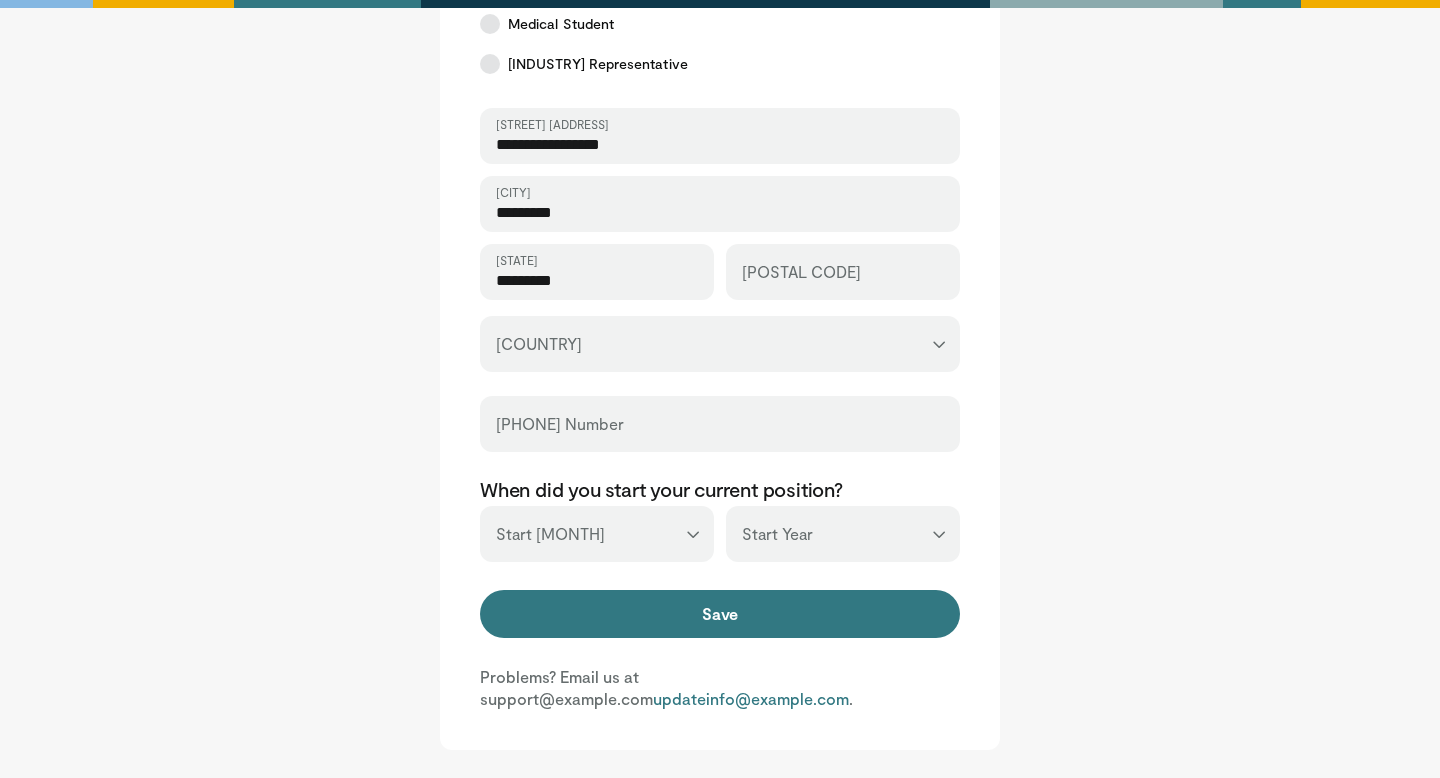 type on "*********" 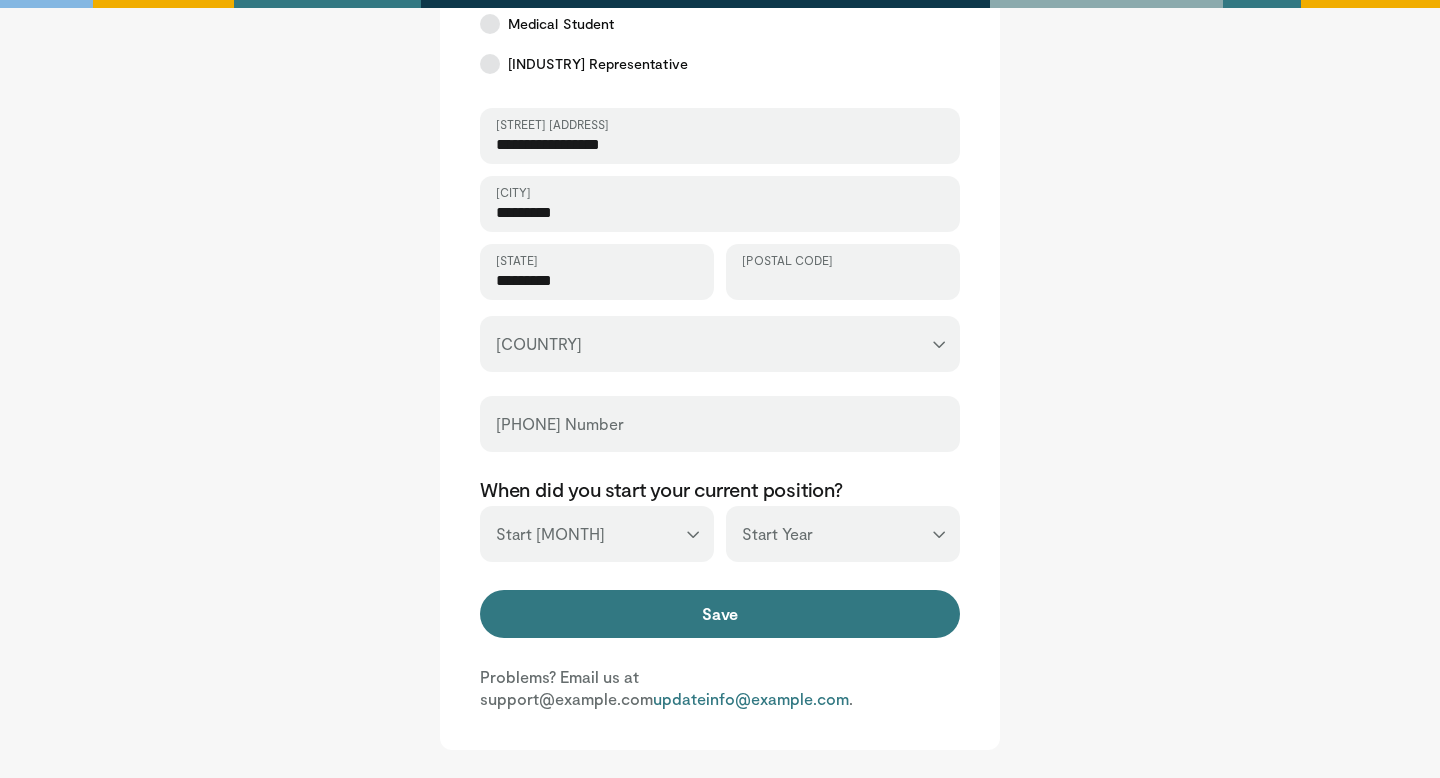 click on "Postal Code" at bounding box center [843, 281] 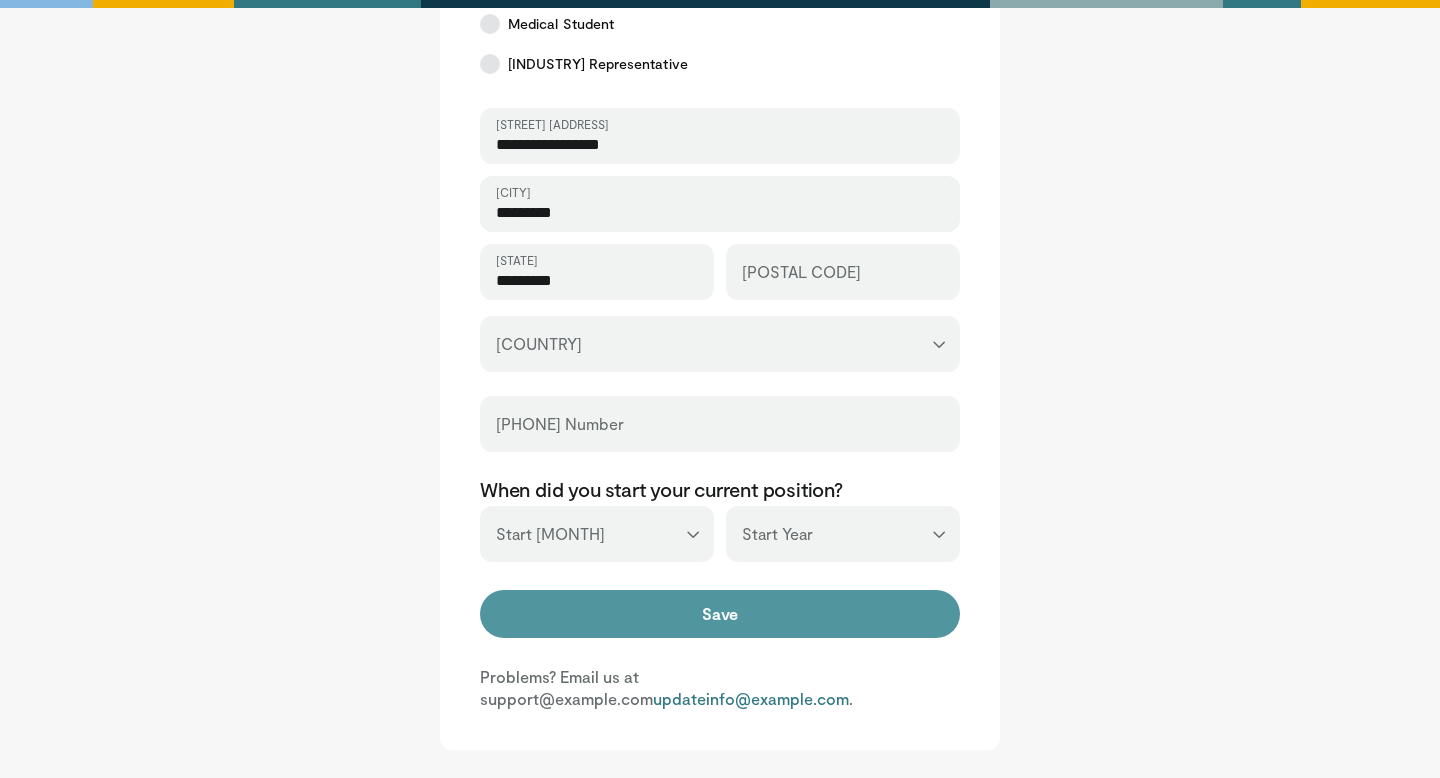 click on "Save" at bounding box center [720, 614] 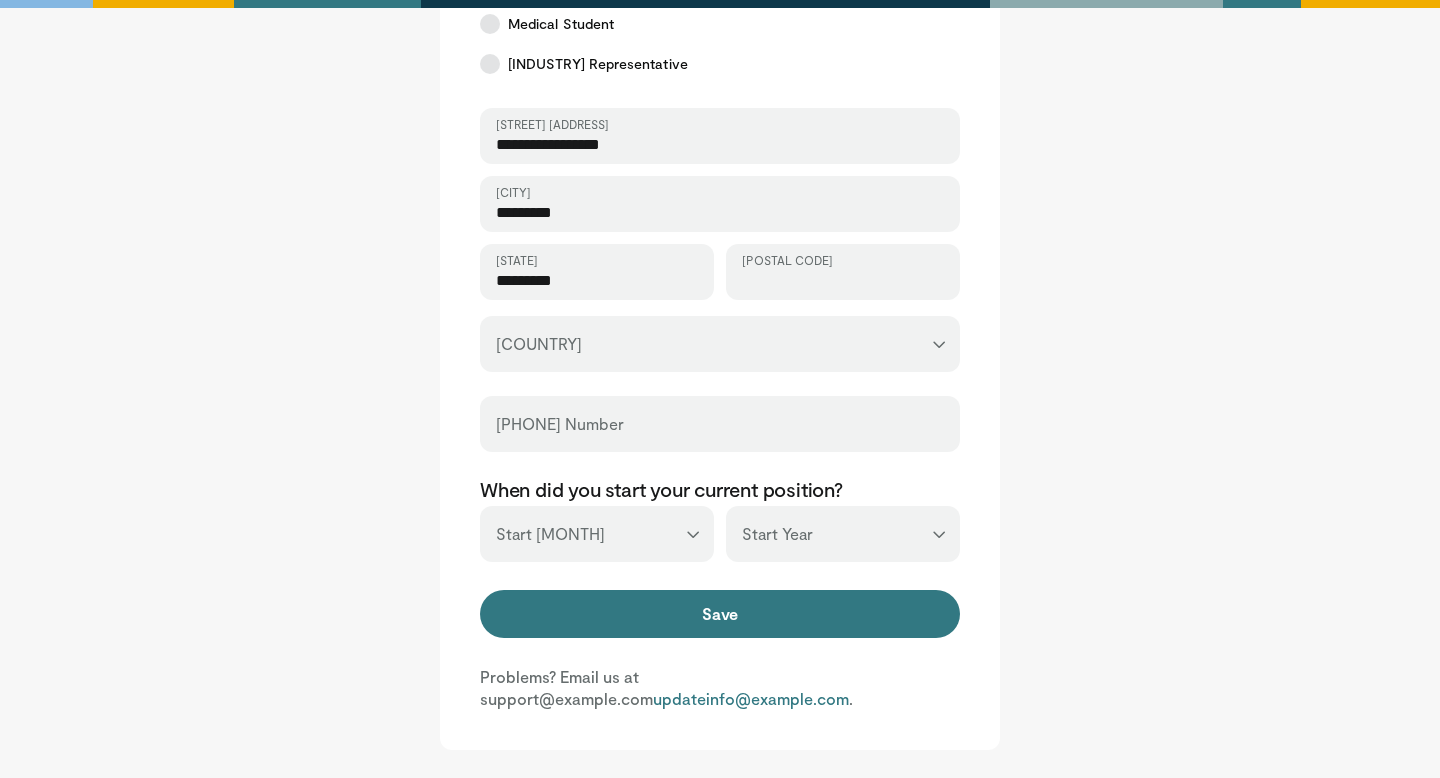 click on "Postal Code" at bounding box center [843, 281] 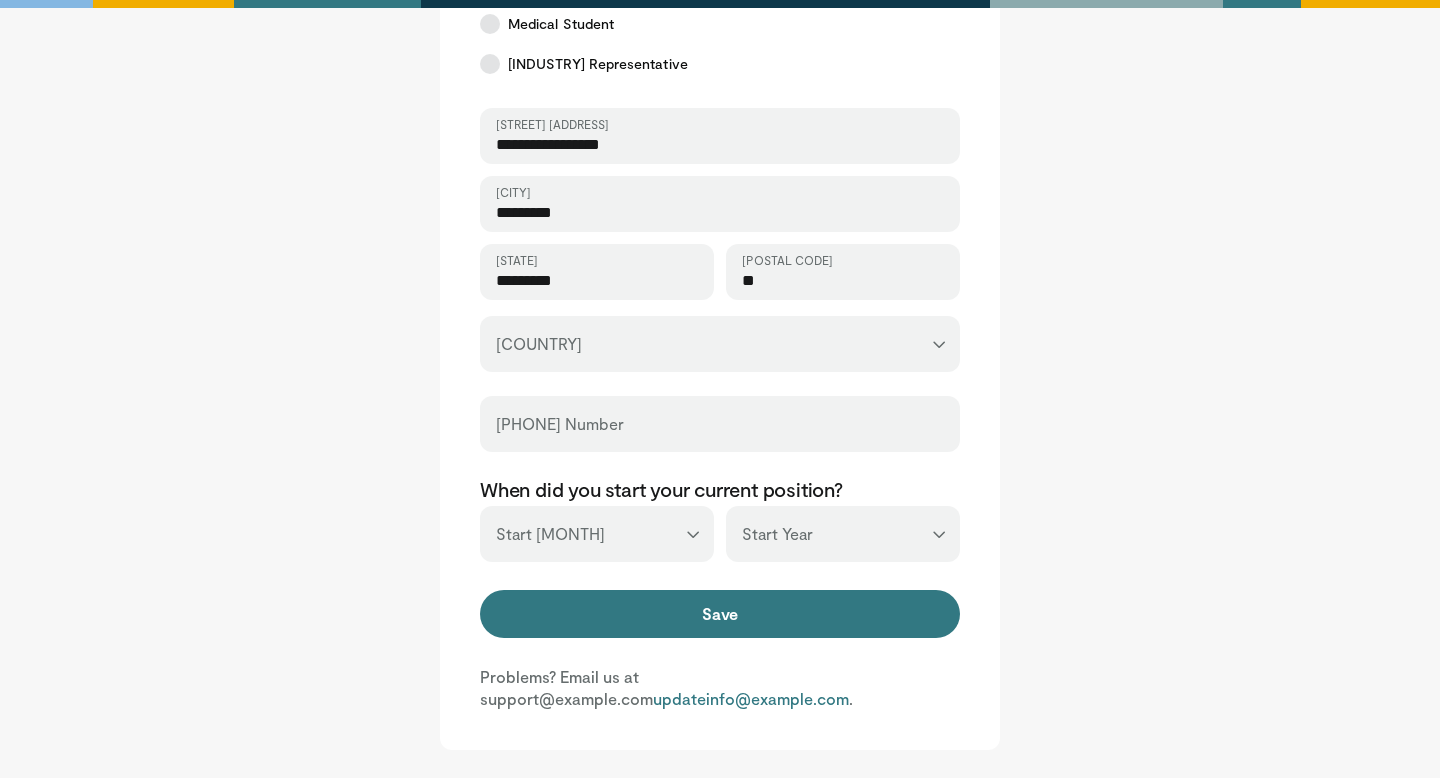 type on "**" 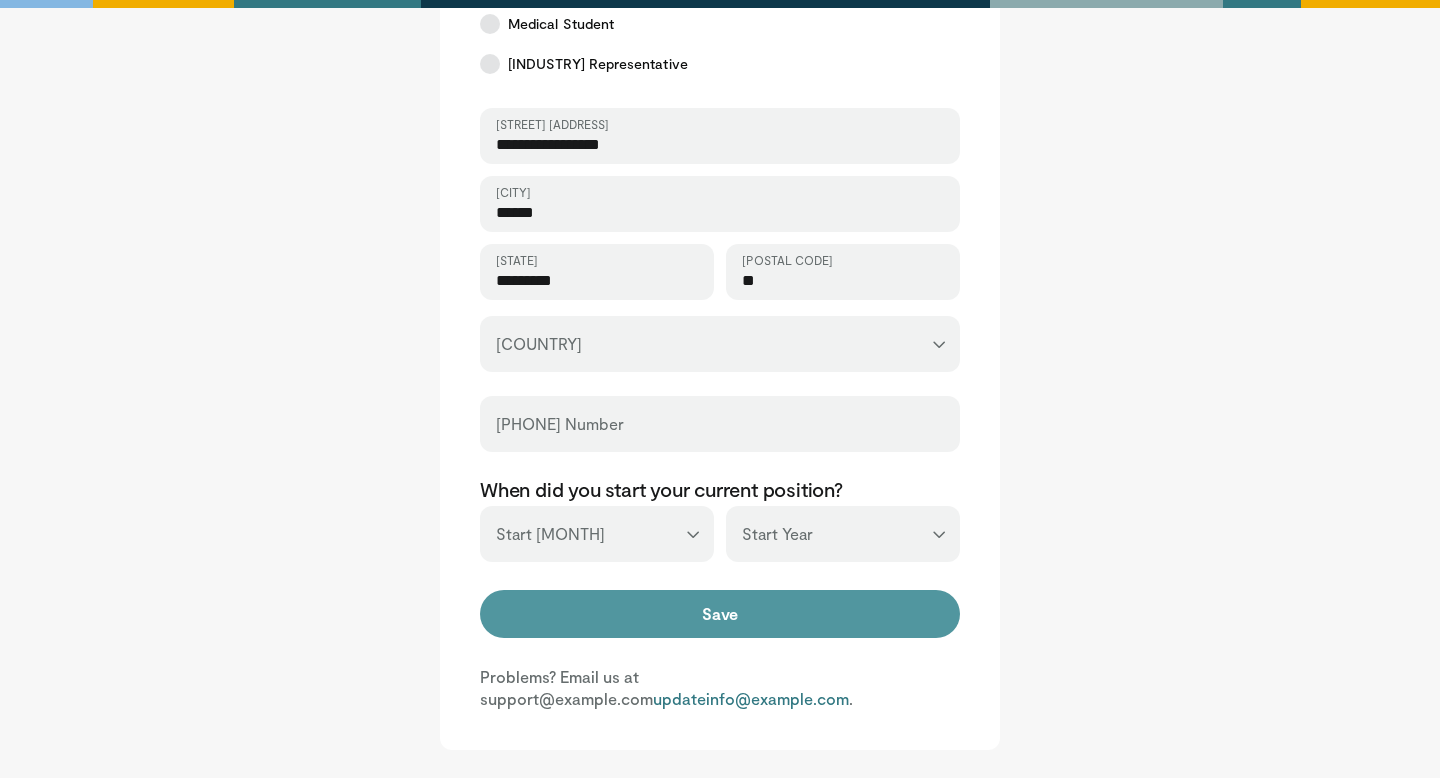 type on "******" 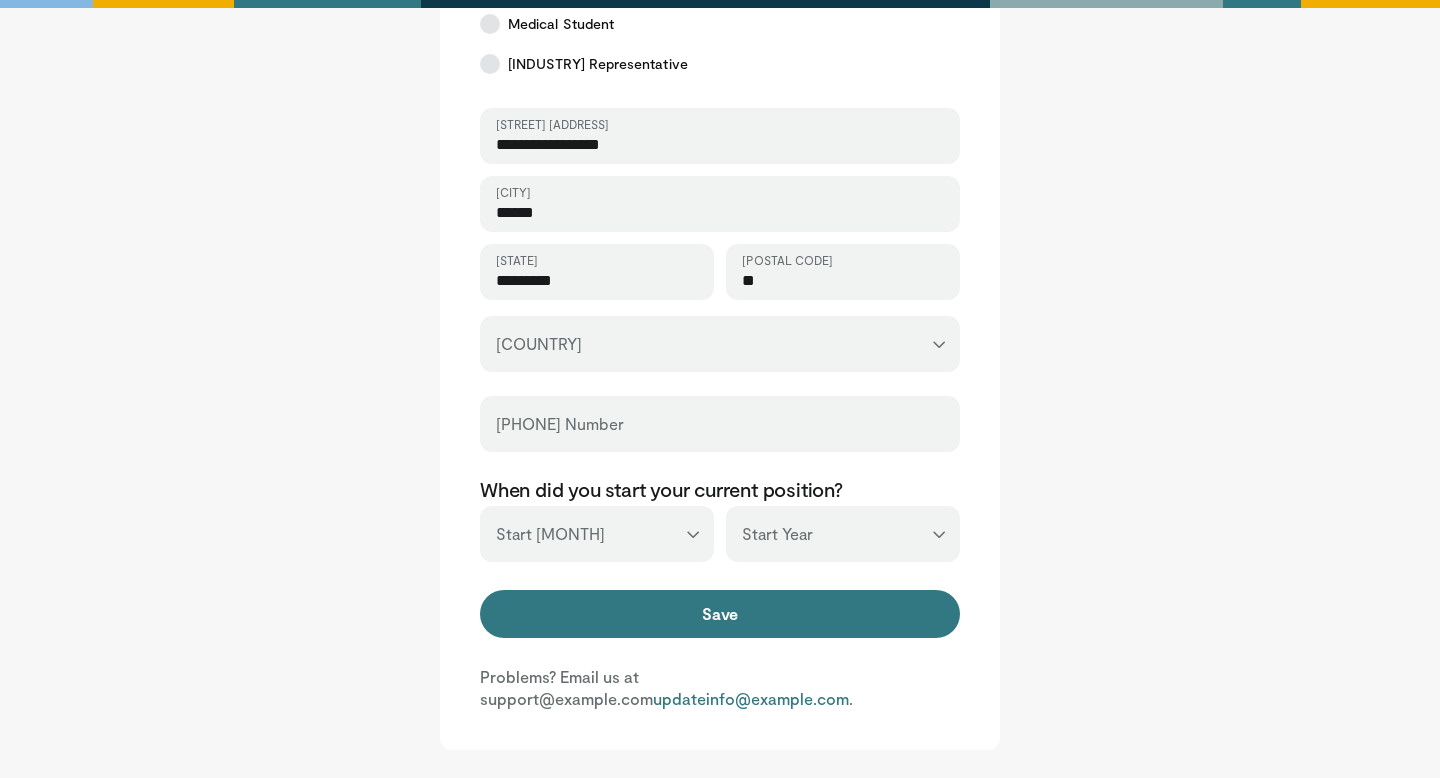 click on "**********" at bounding box center [720, 344] 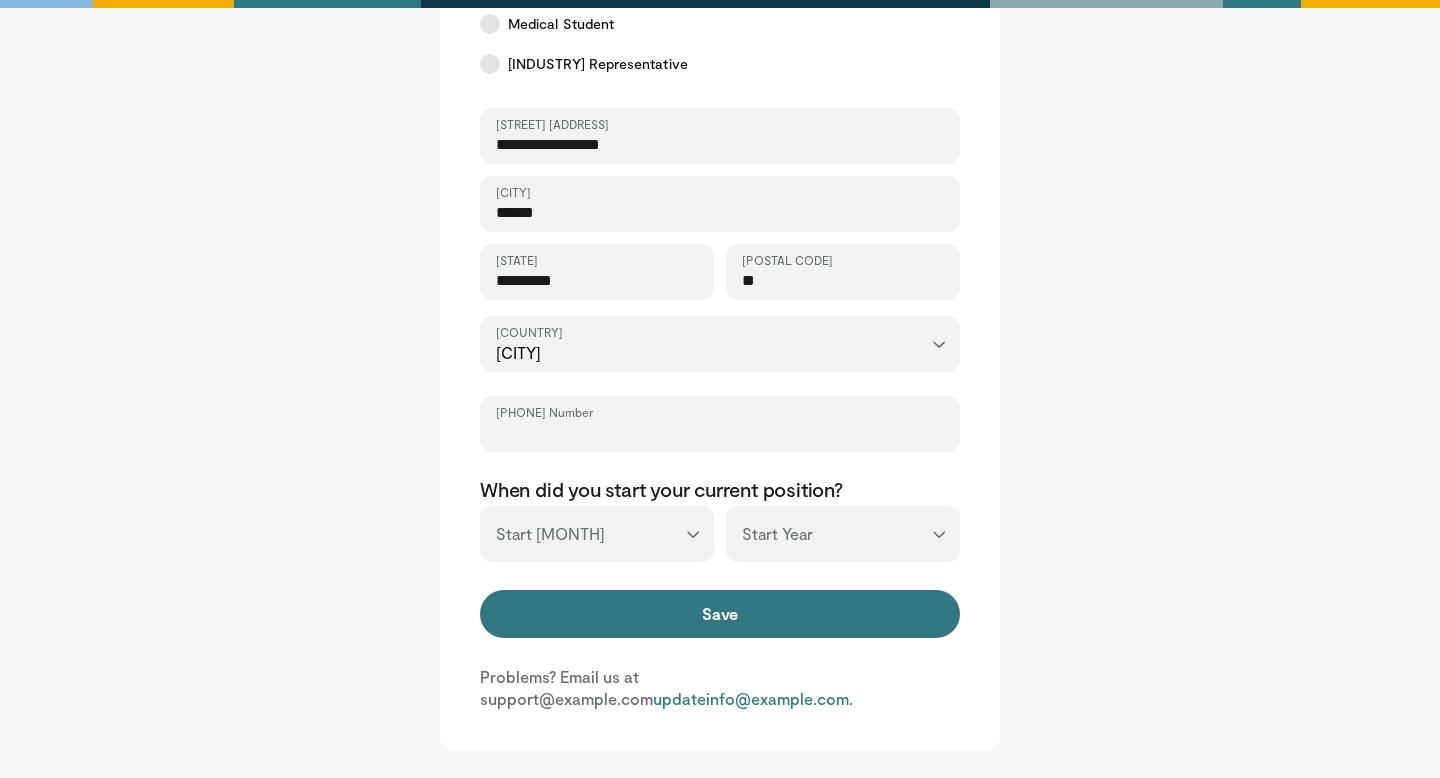 click on "Phone Number" at bounding box center [720, 433] 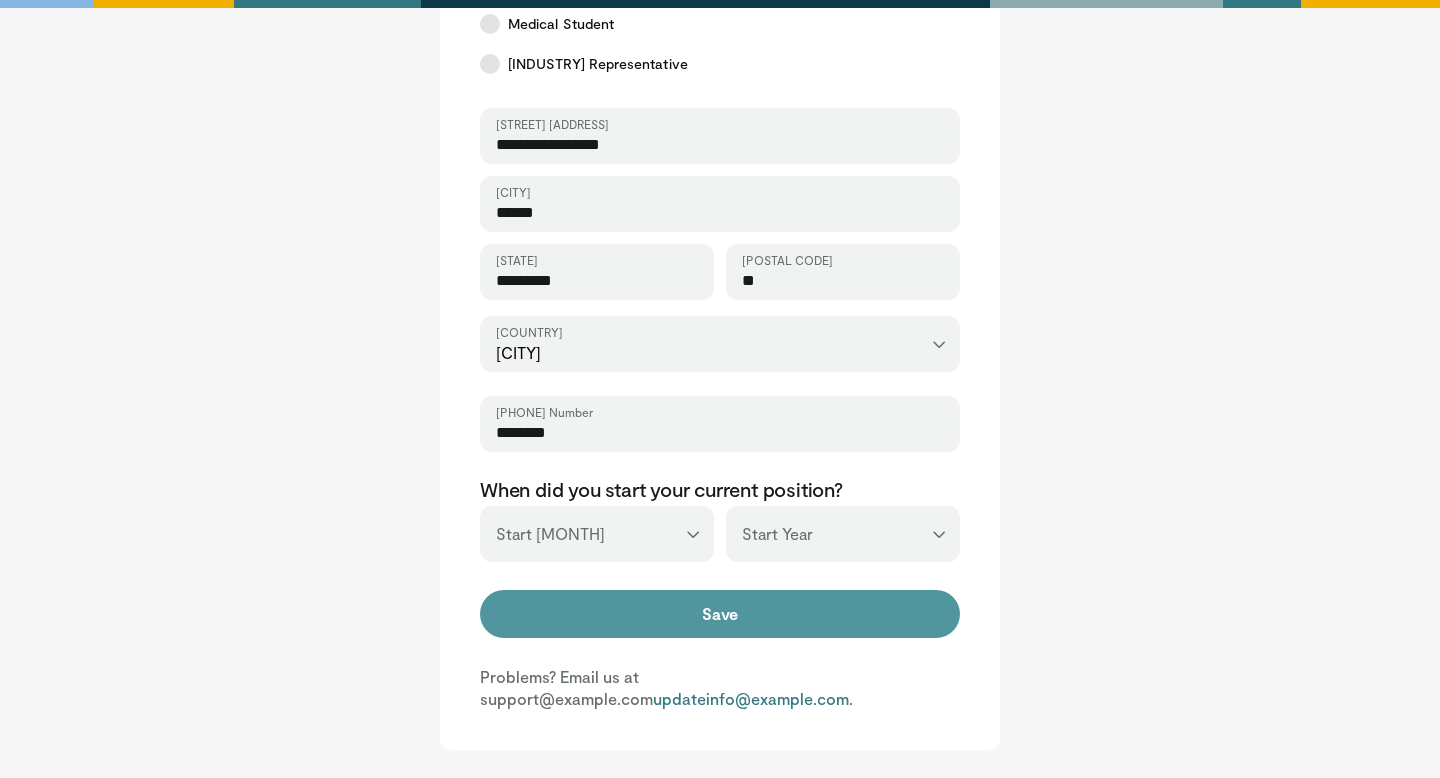 type on "********" 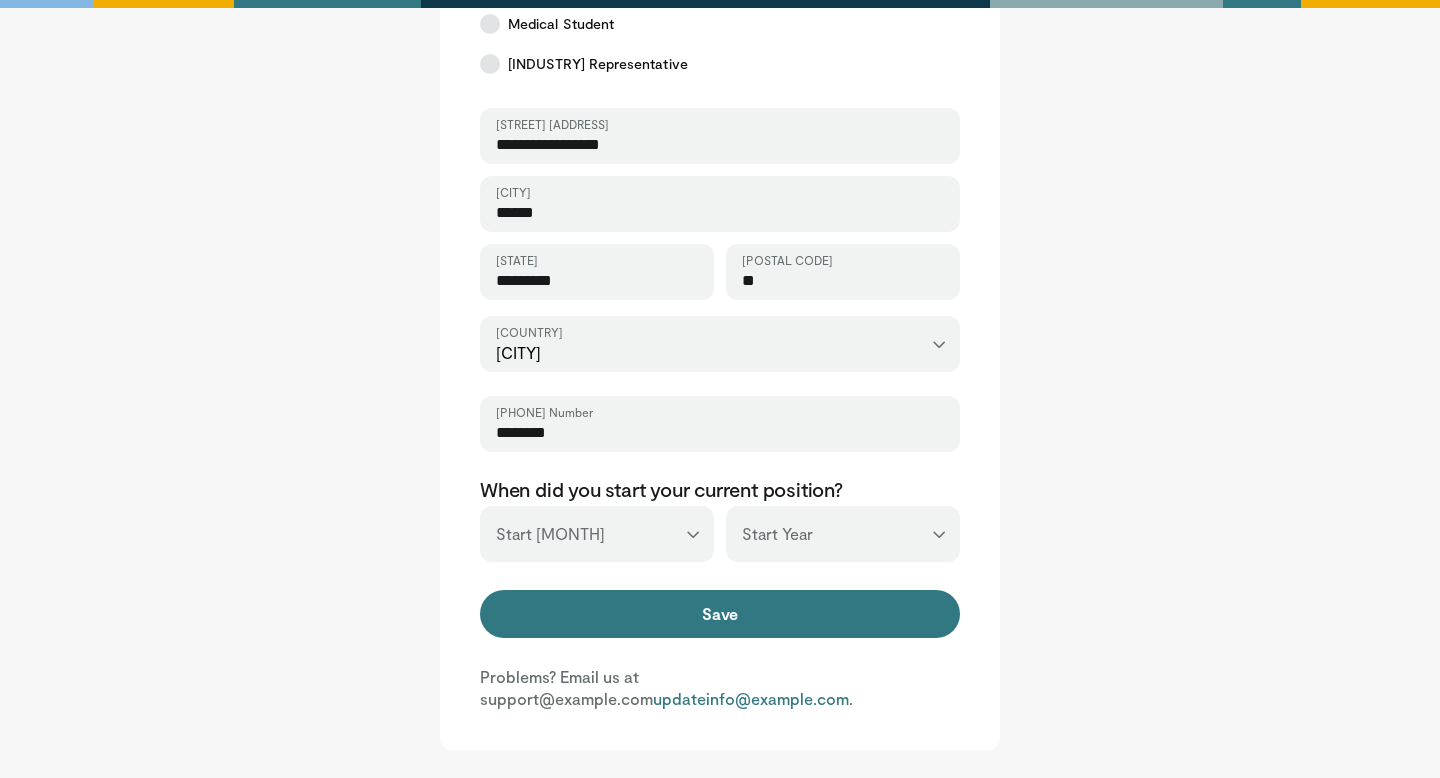 click on "***
*******
********
*****
*****
***
****
****
******
*********
*******
********
********" at bounding box center [597, 534] 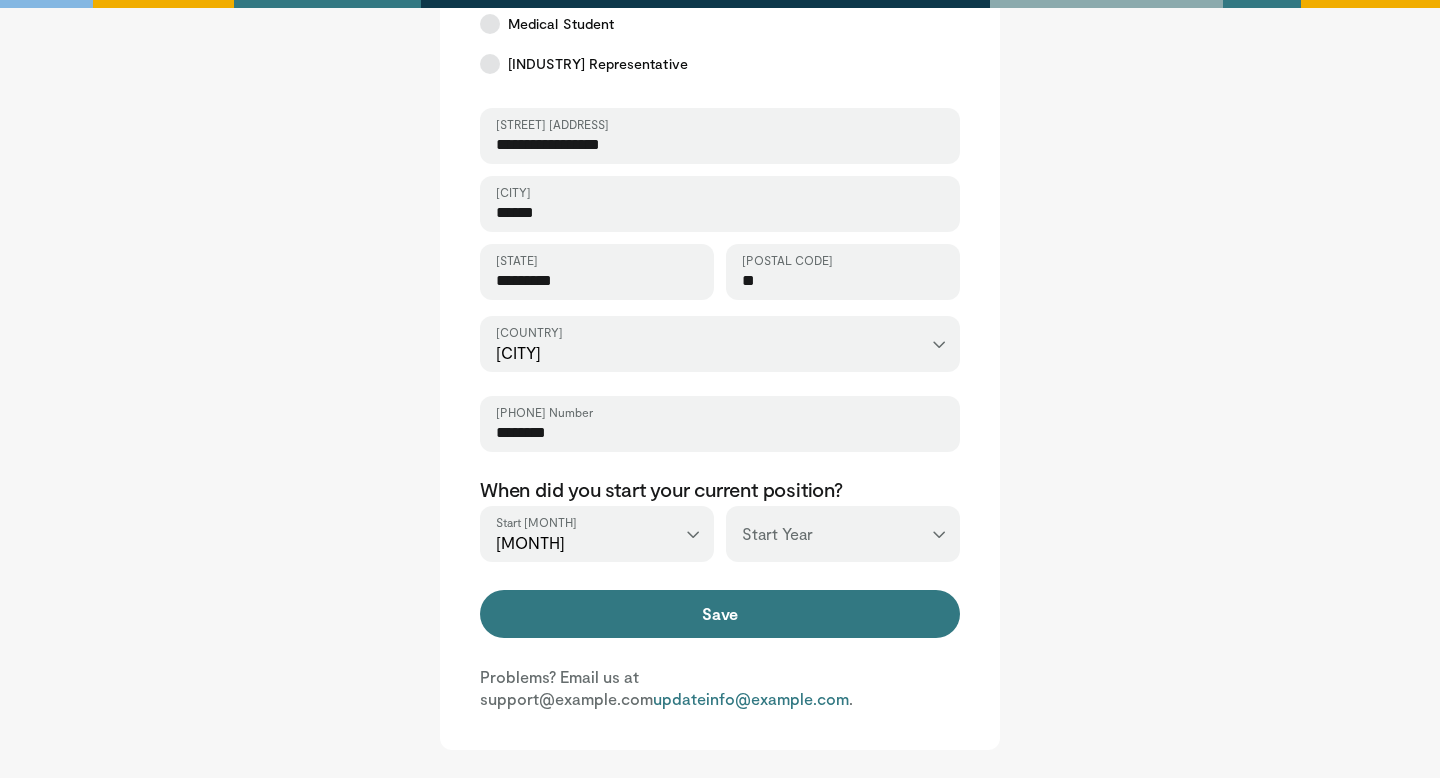 click on "***
****
****
****
****
****
****
****
****
****
****
****
****
****
****
****
****
****
****
****
****
****
****
****
****
****
****
****
****
**** **** **** **** ****" at bounding box center (843, 534) 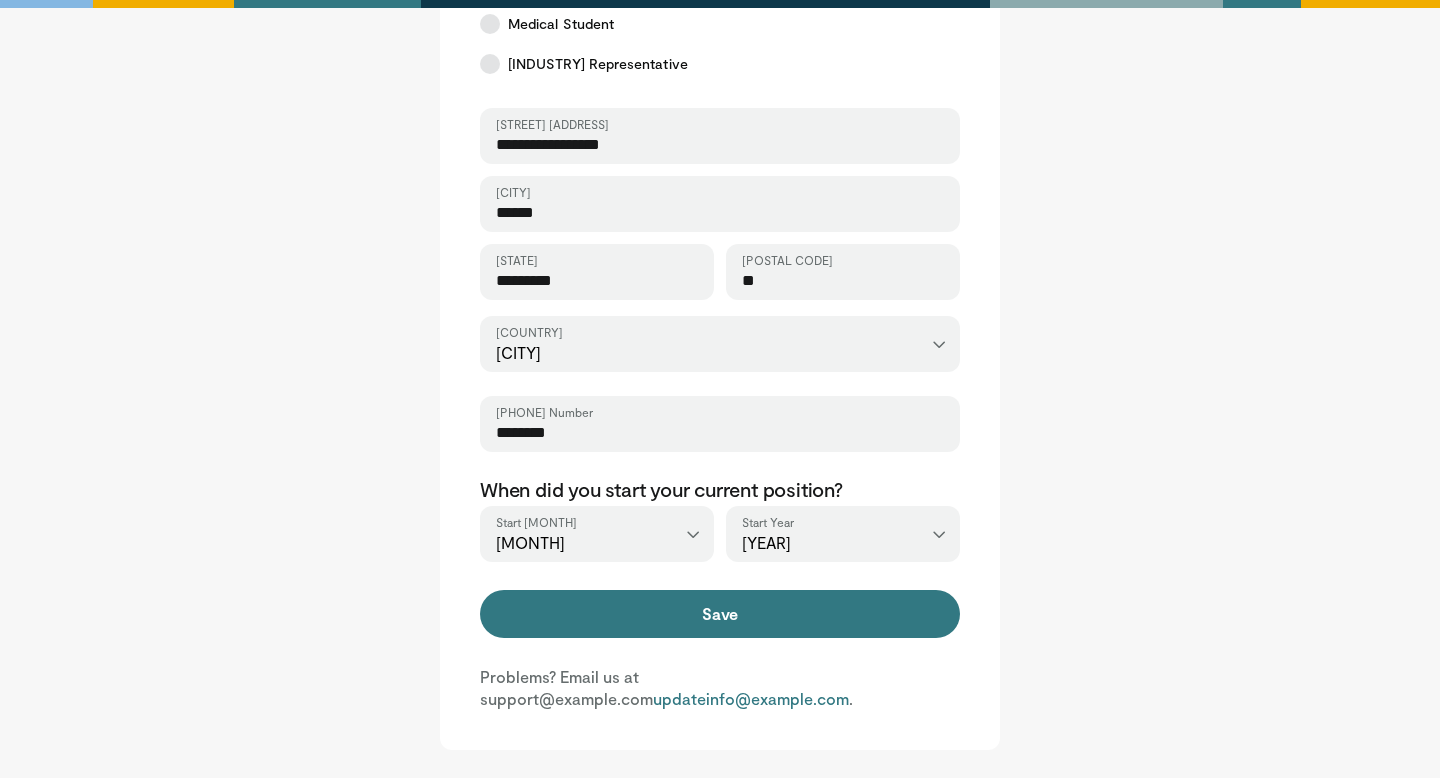 click on "**********" at bounding box center [720, 168] 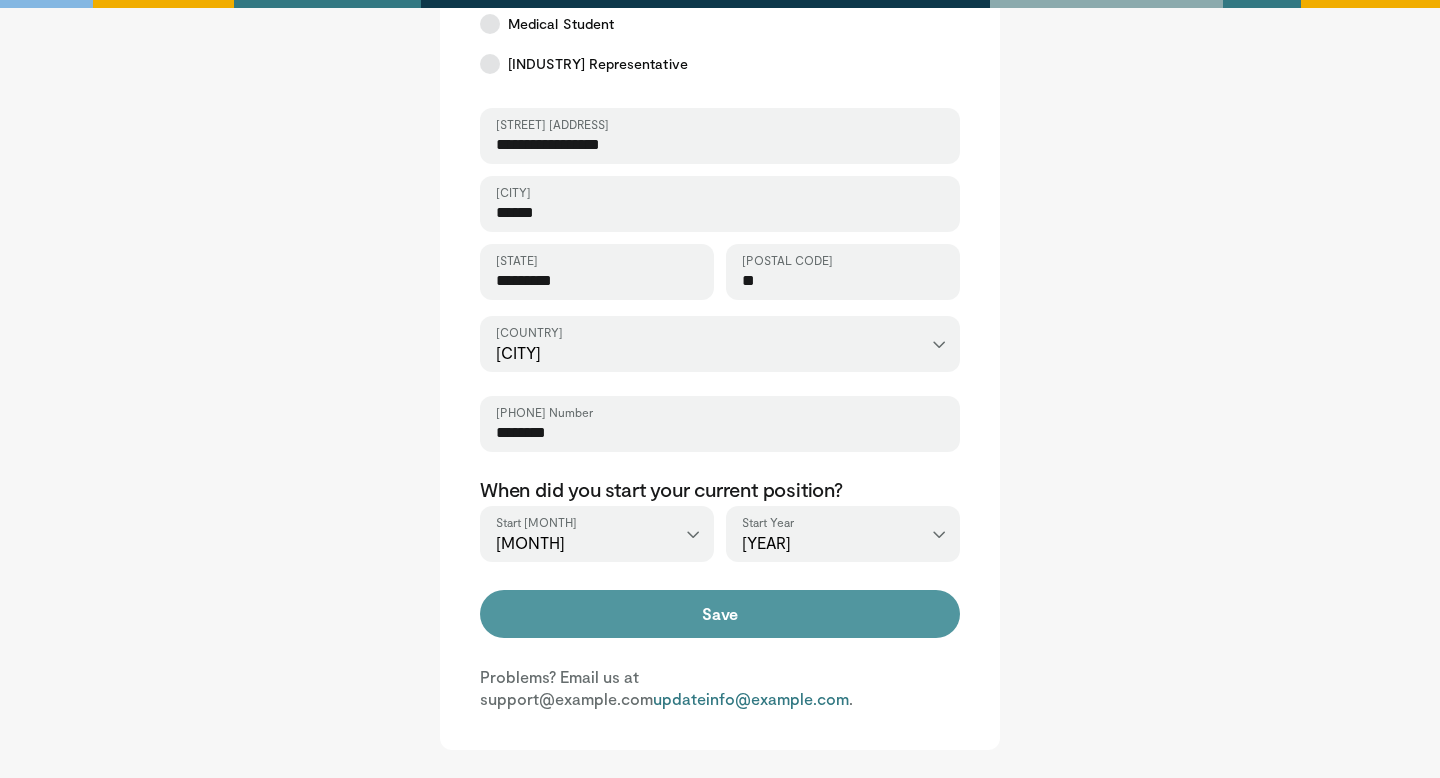 click on "Save" at bounding box center (720, 614) 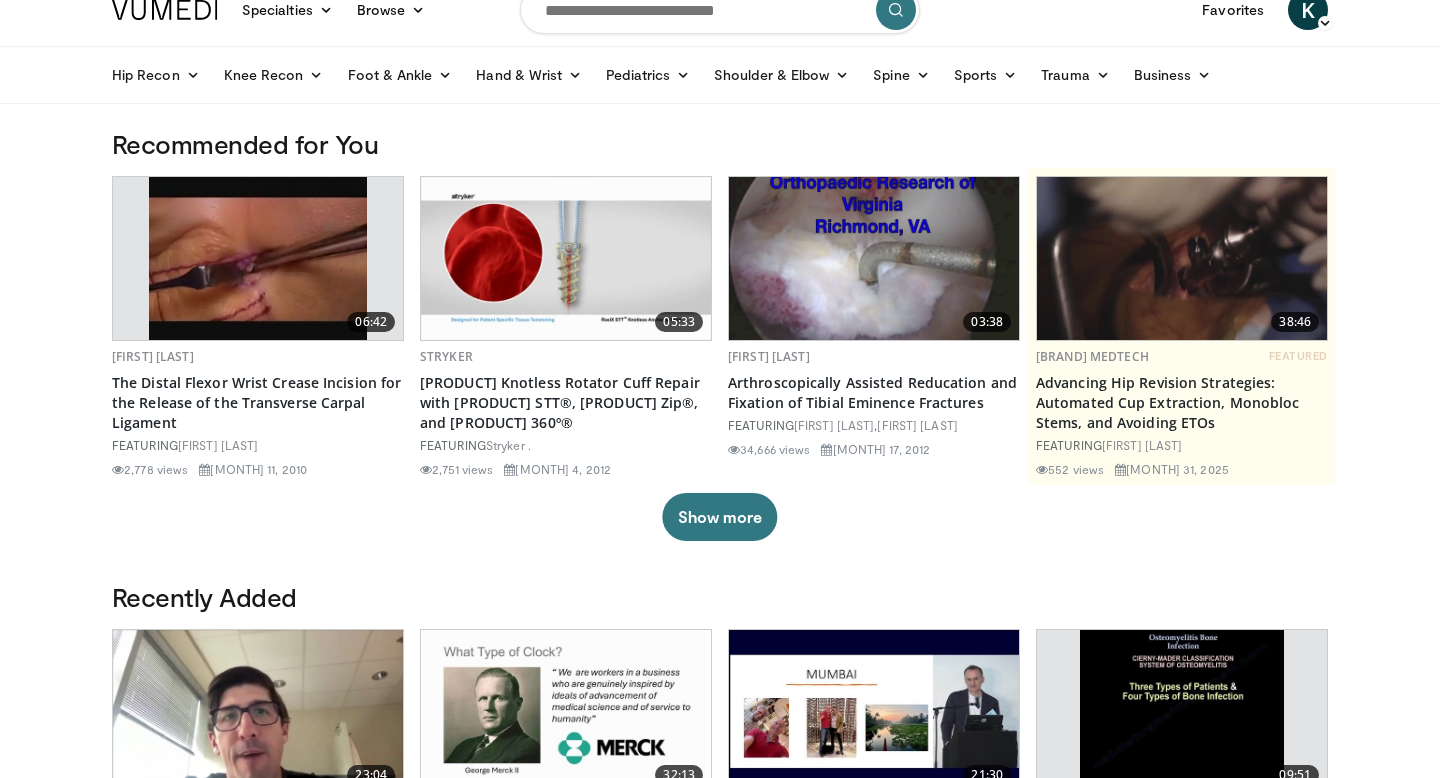 scroll, scrollTop: 8, scrollLeft: 0, axis: vertical 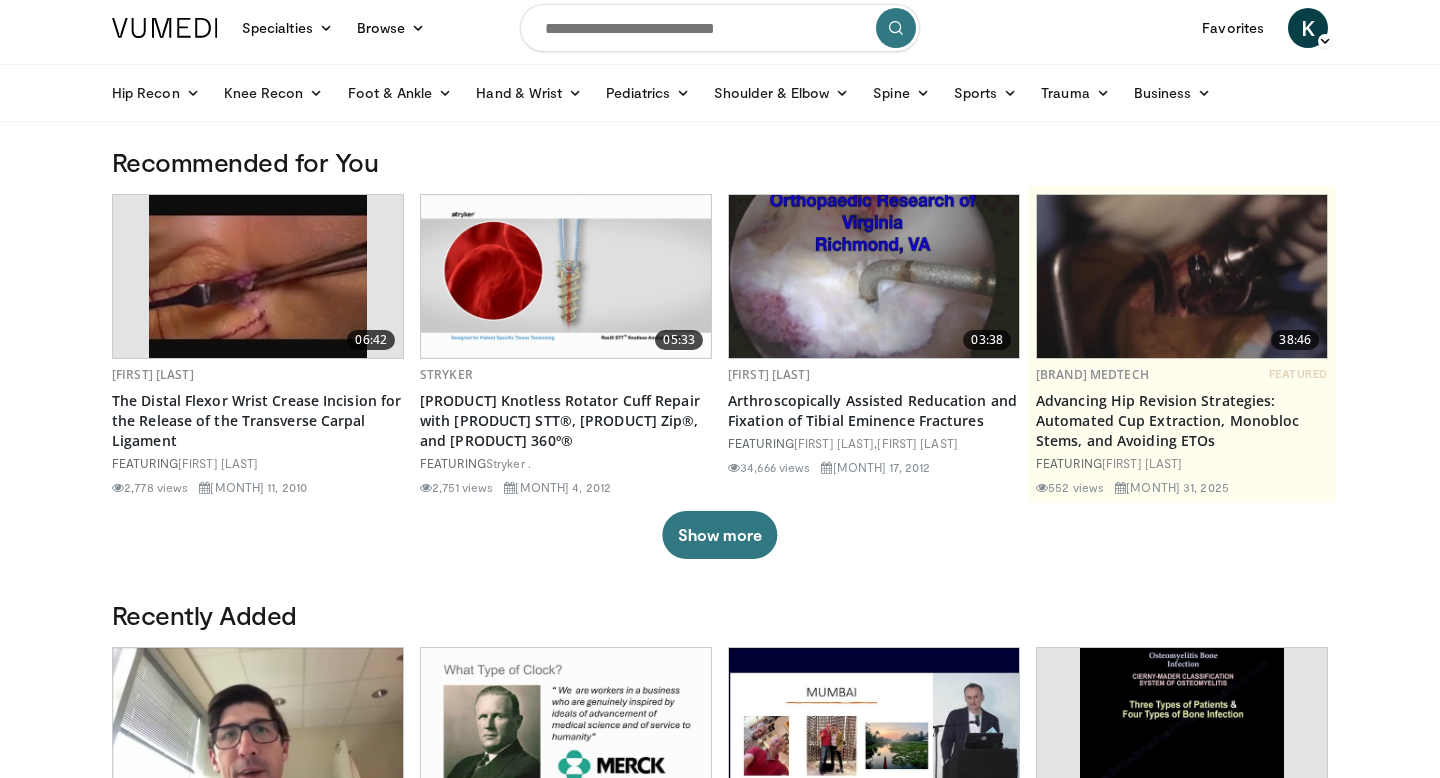 click at bounding box center (720, 28) 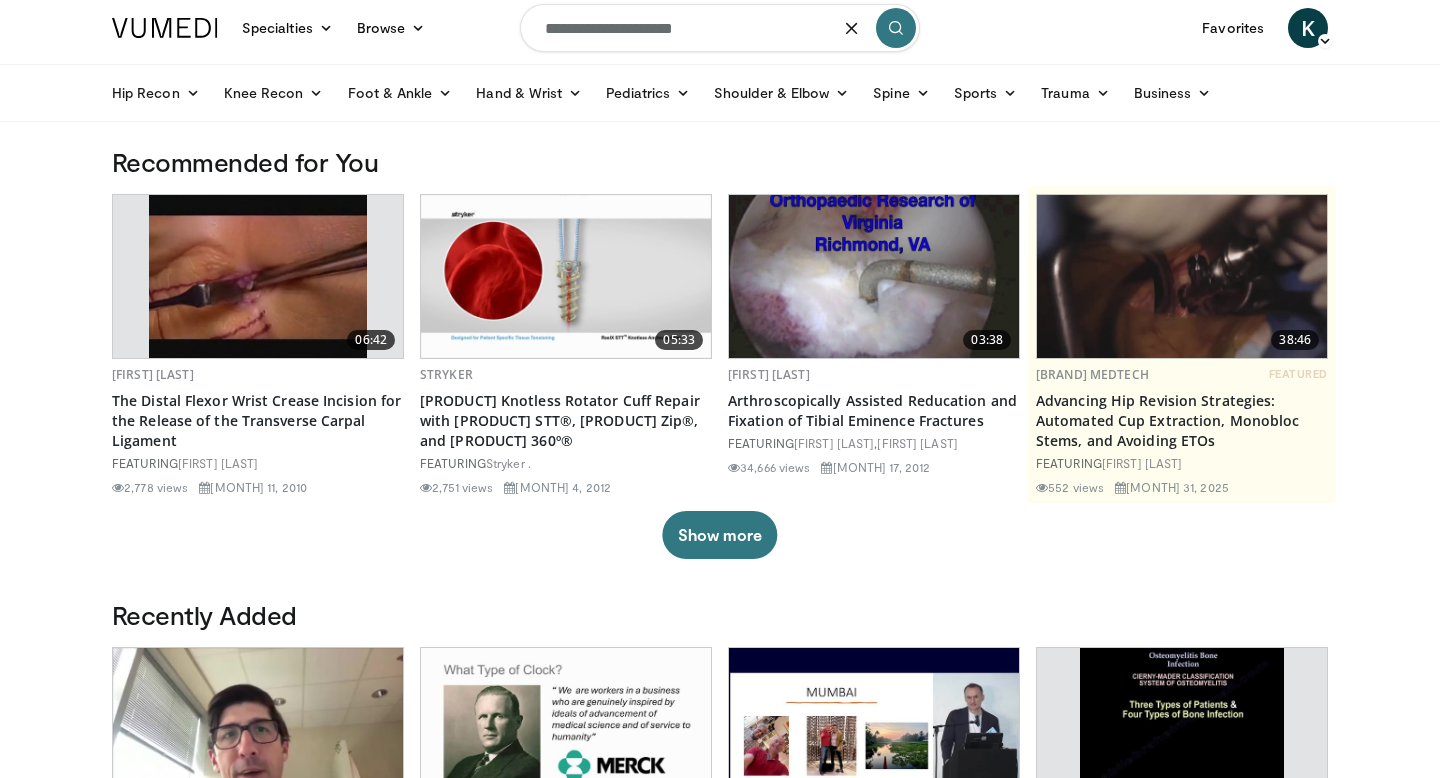 type on "**********" 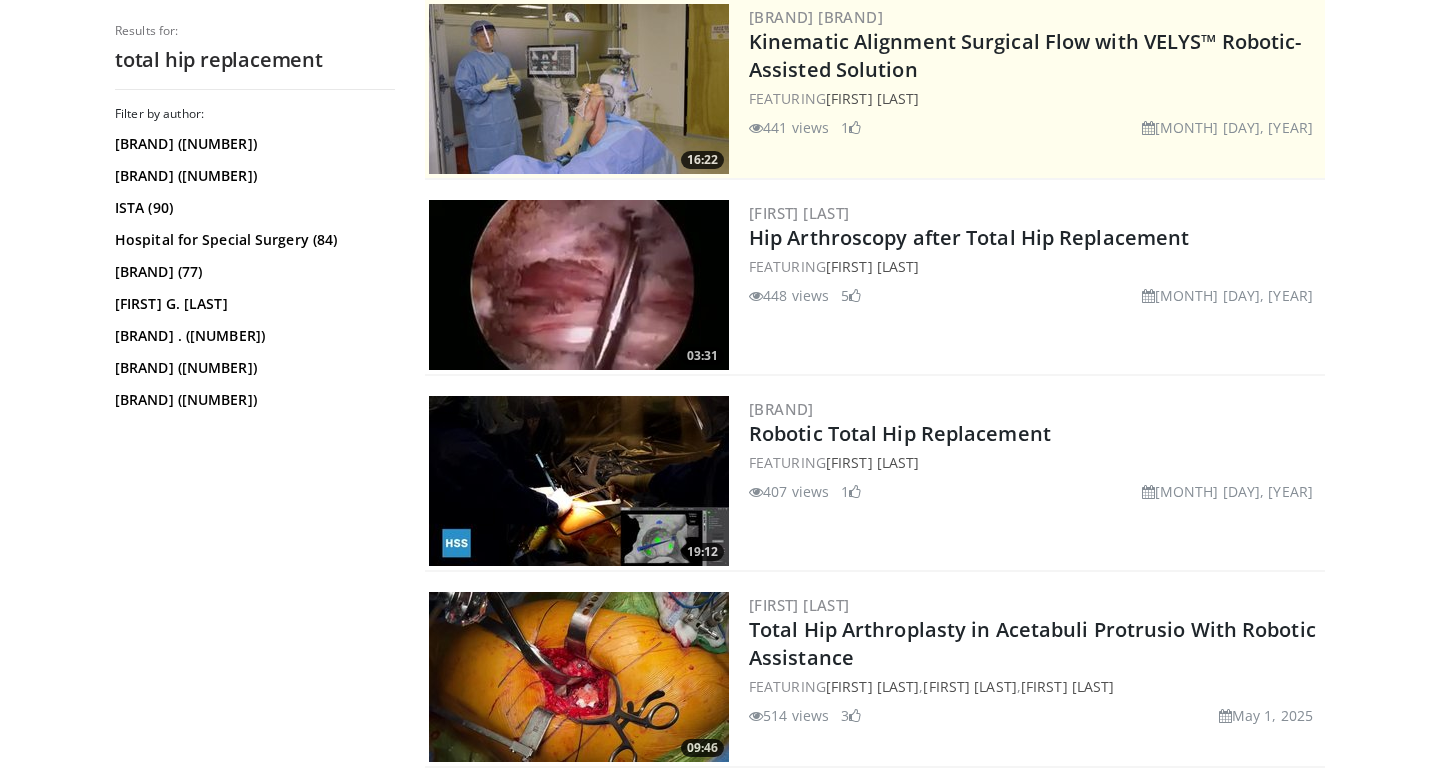 scroll, scrollTop: 419, scrollLeft: 0, axis: vertical 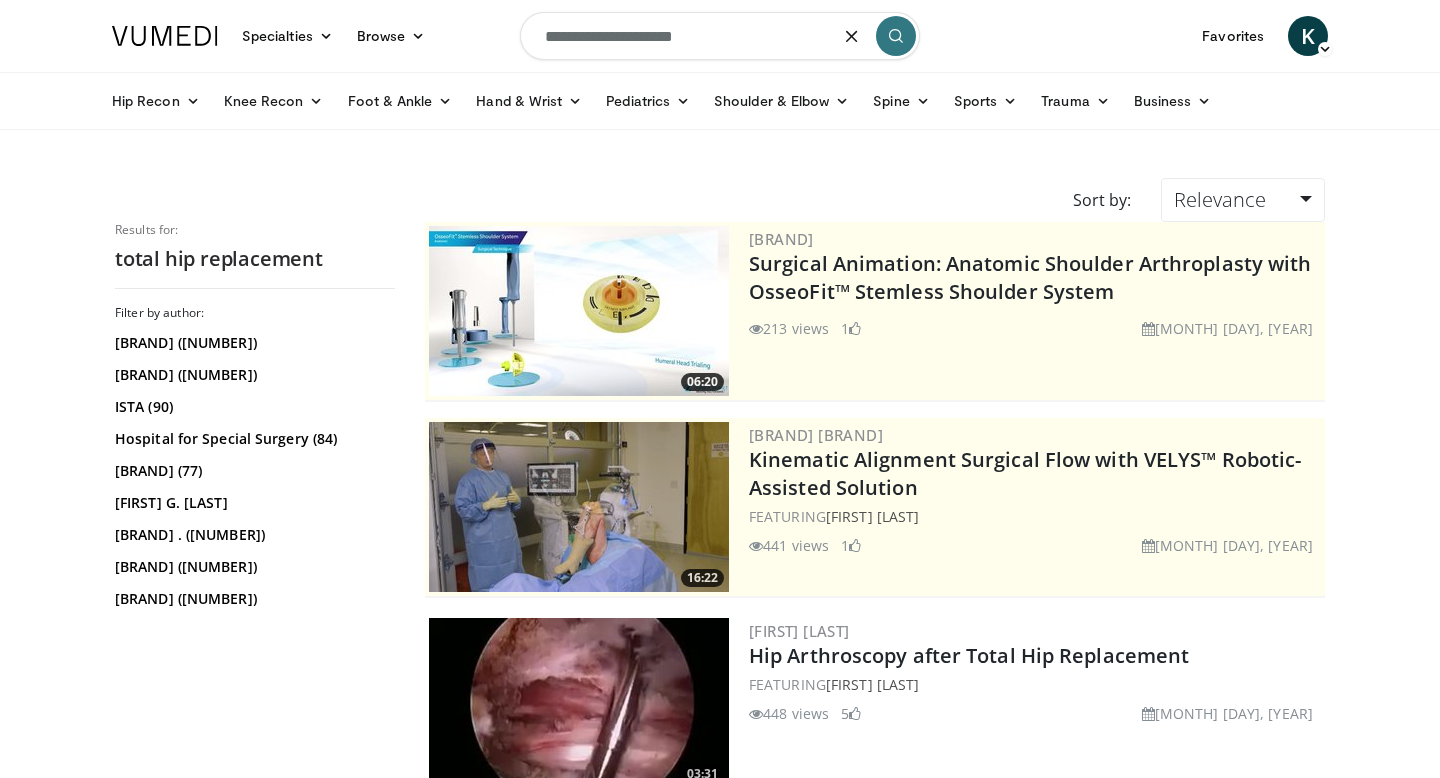 click on "**********" at bounding box center (720, 36) 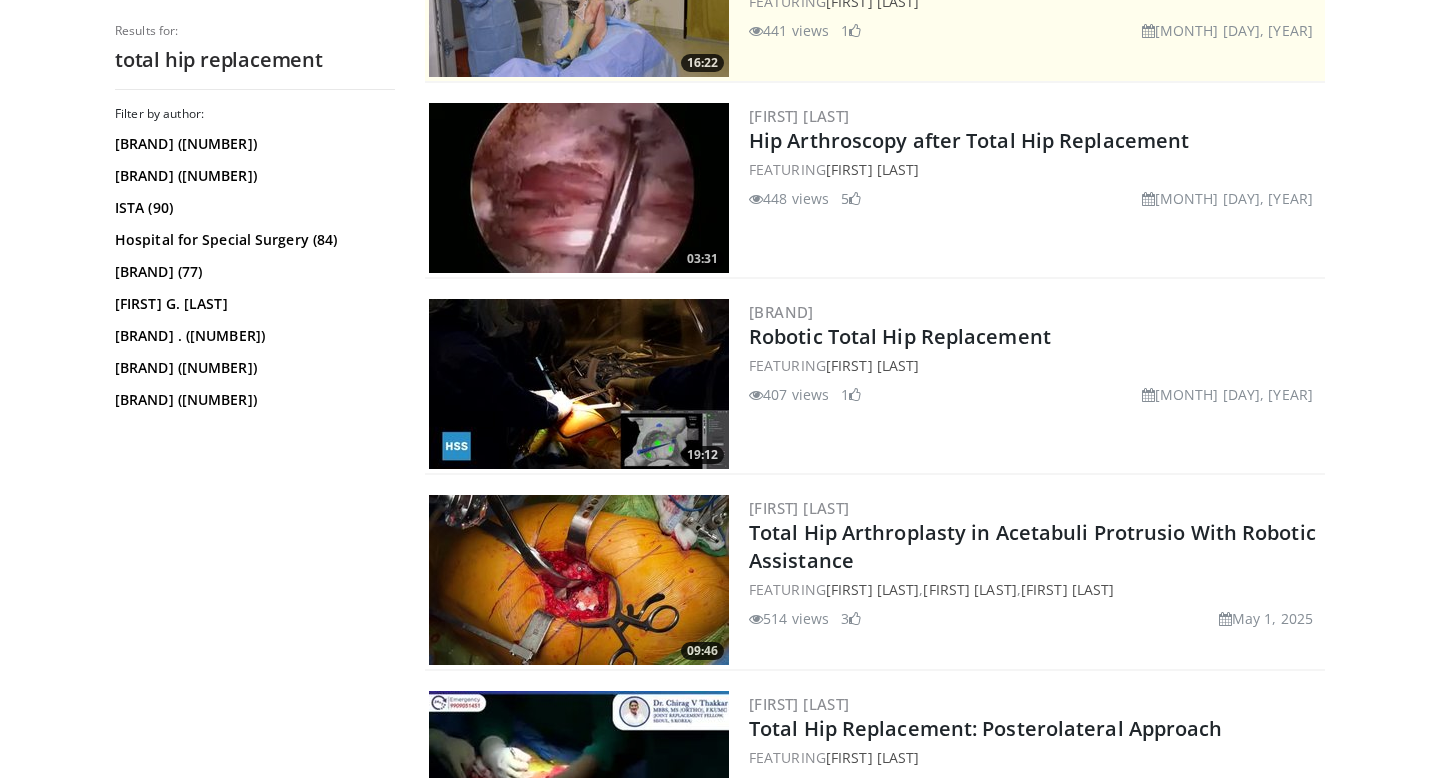 scroll, scrollTop: 0, scrollLeft: 0, axis: both 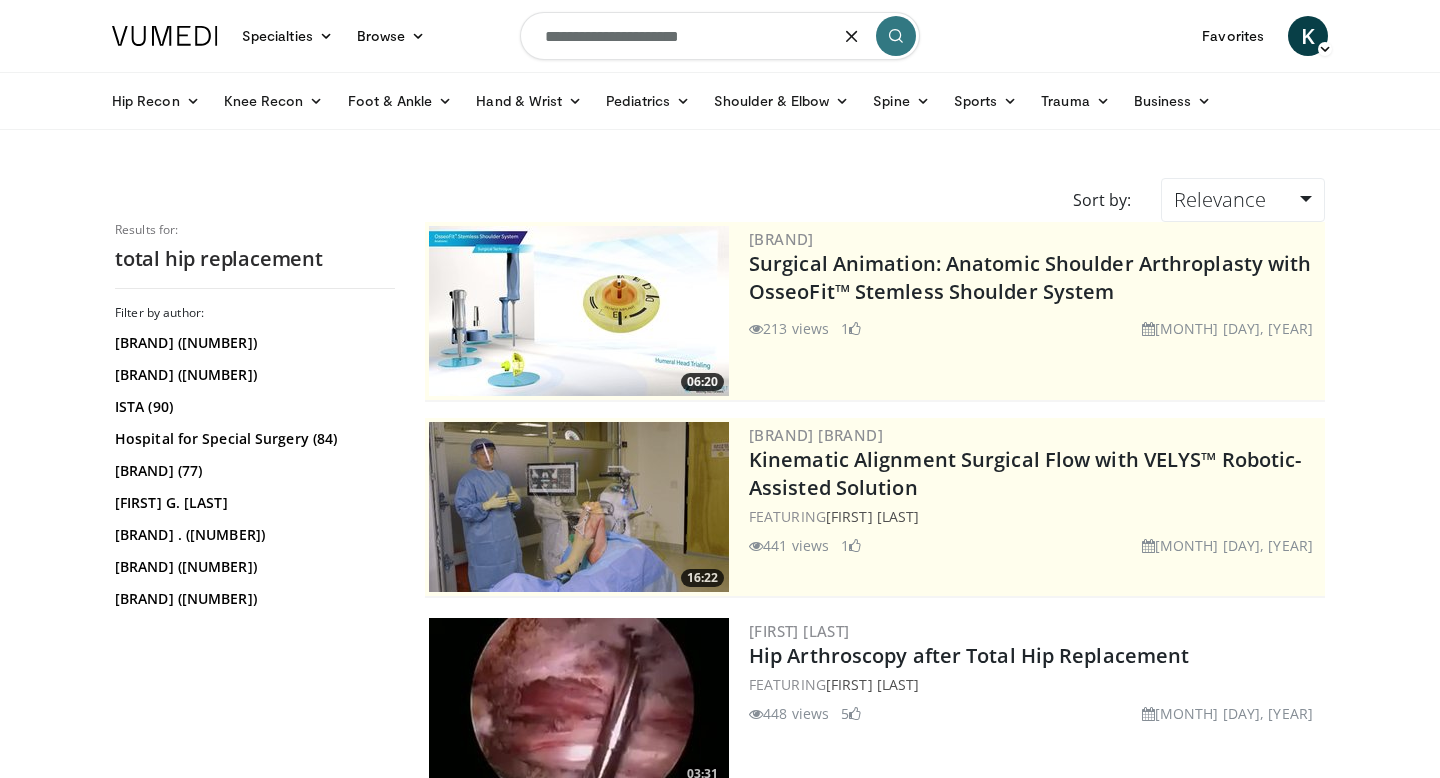 click on "**********" at bounding box center [720, 36] 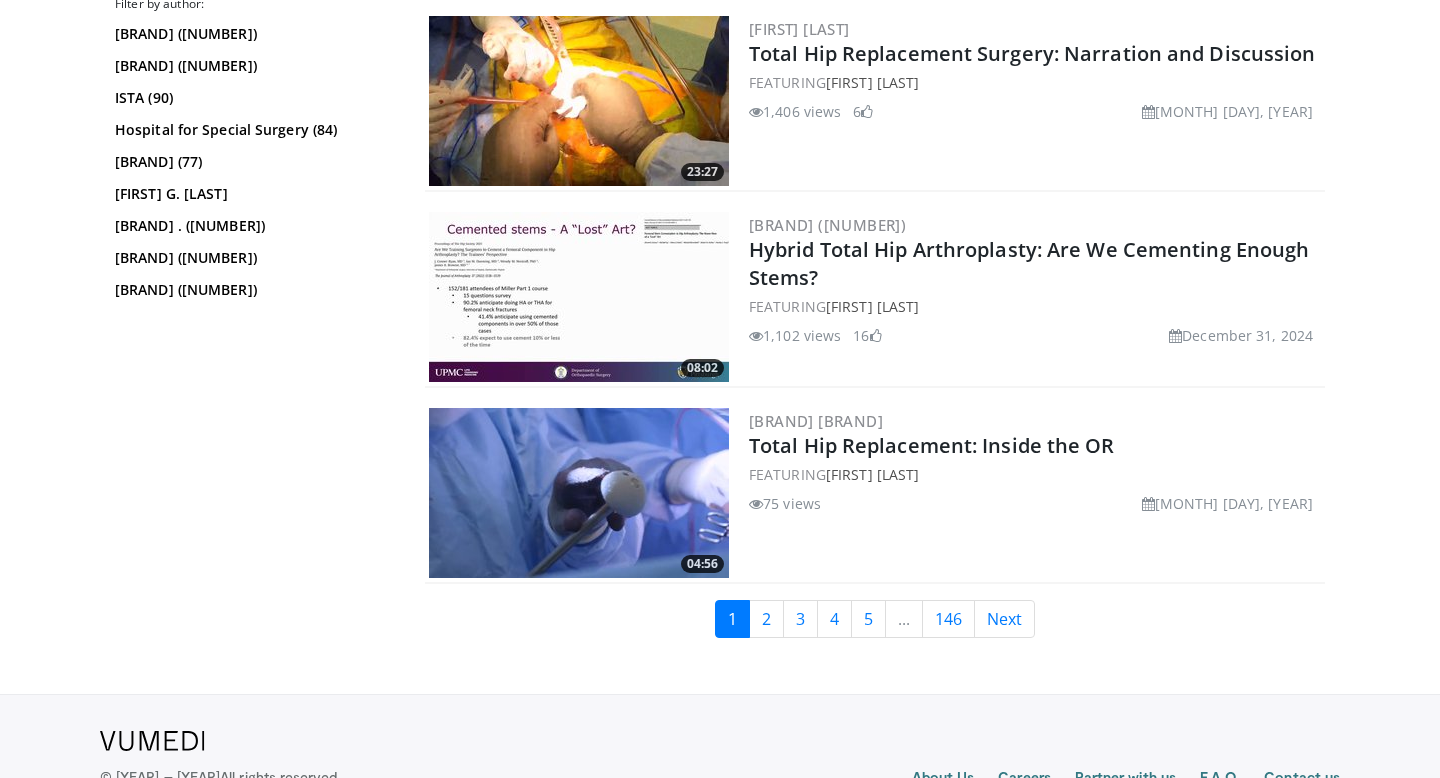 scroll, scrollTop: 4917, scrollLeft: 0, axis: vertical 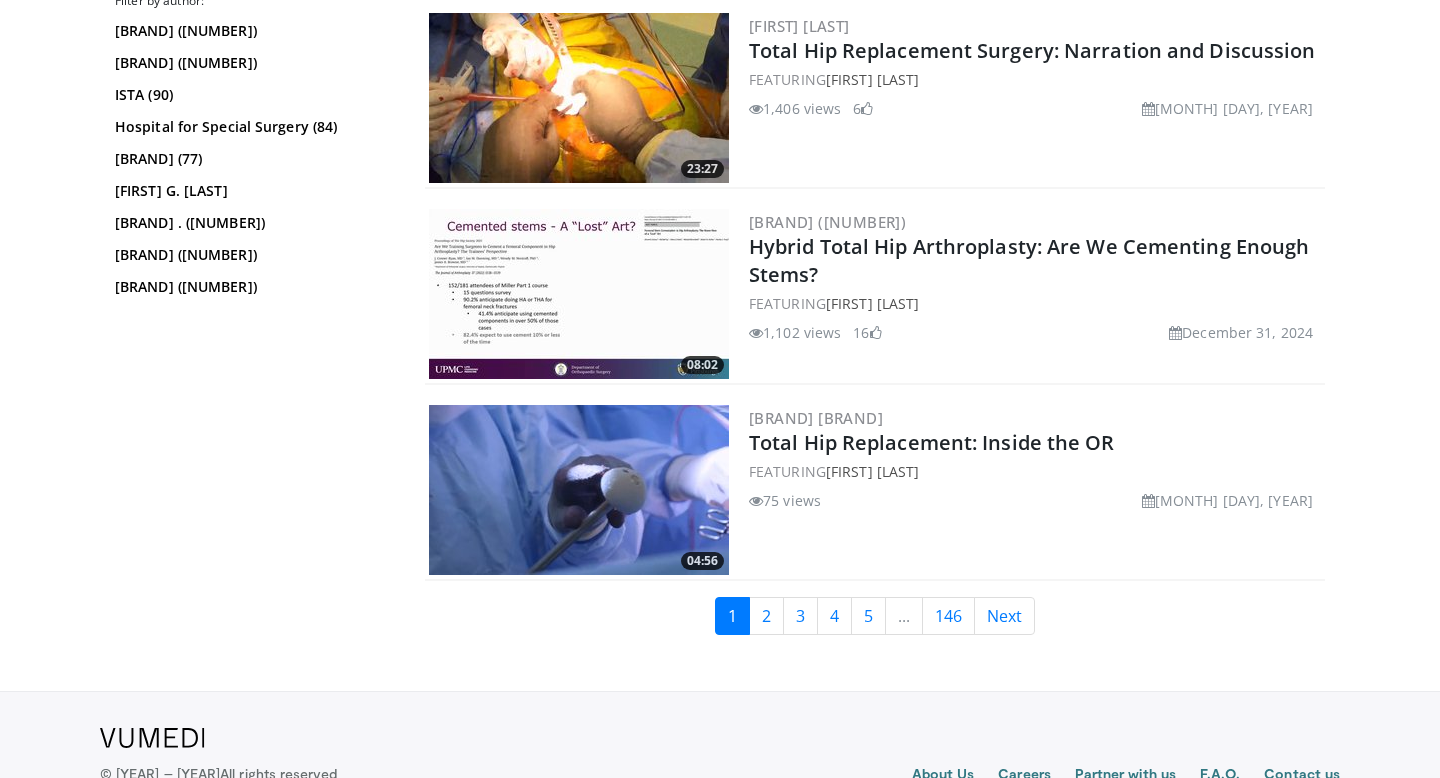 type on "**********" 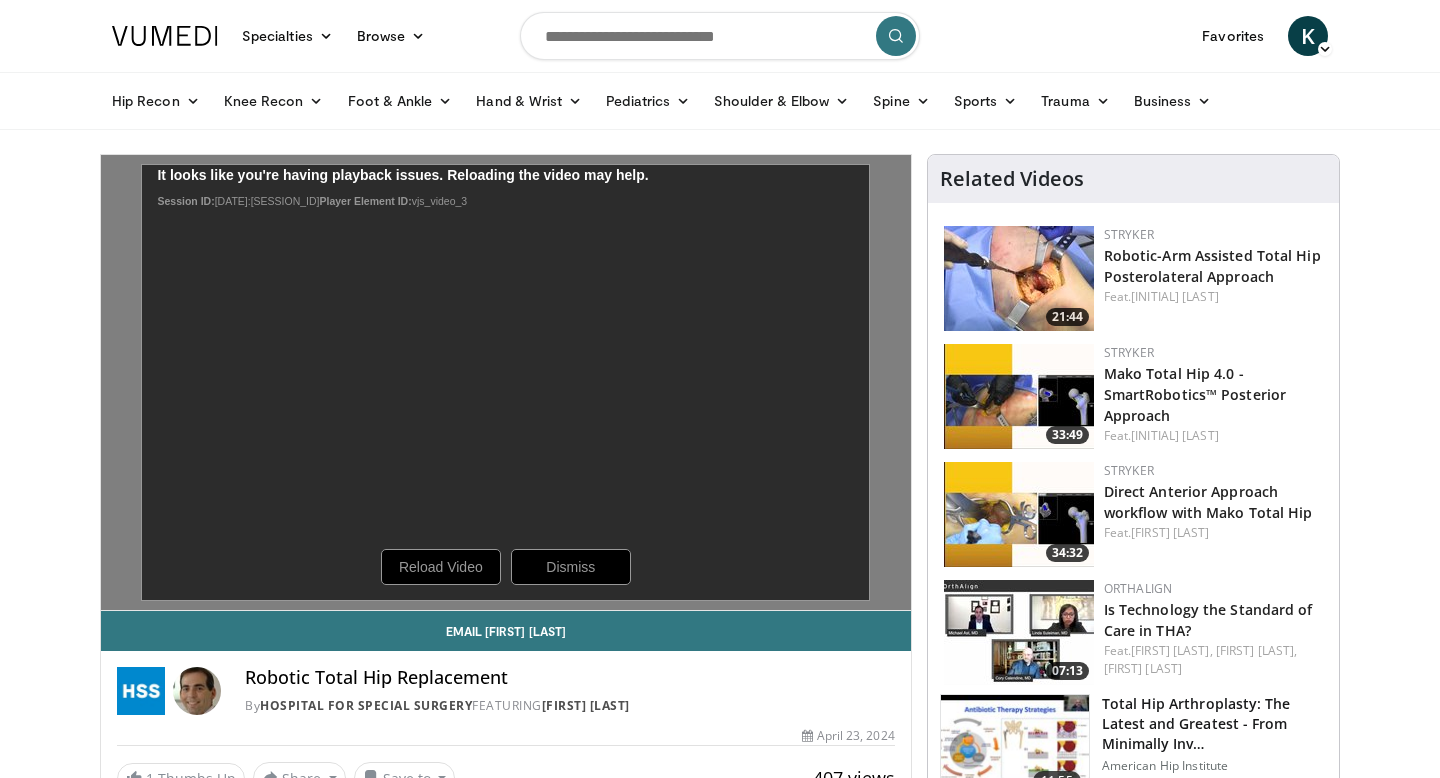 scroll, scrollTop: 0, scrollLeft: 0, axis: both 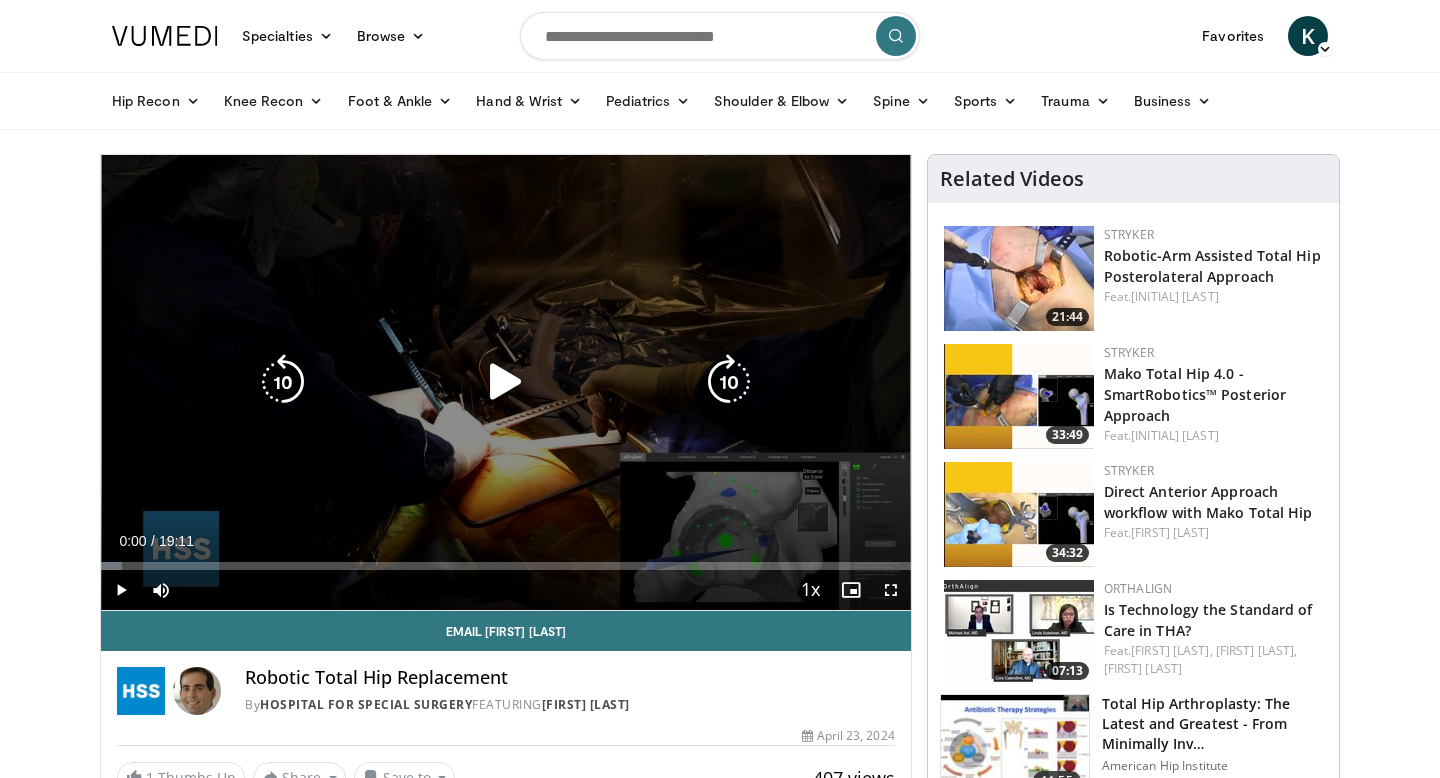 click on "10 seconds
Tap to unmute" at bounding box center (506, 382) 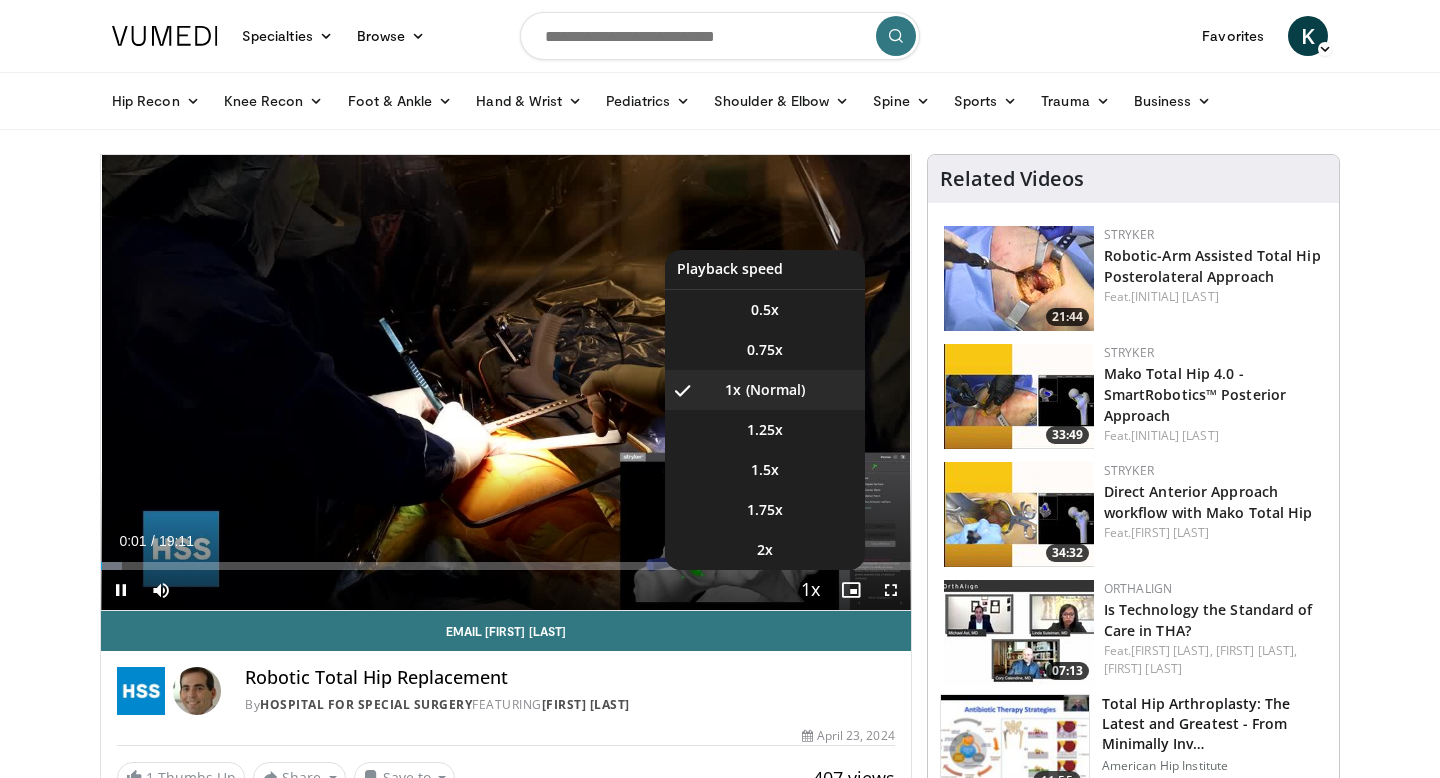 click at bounding box center [811, 591] 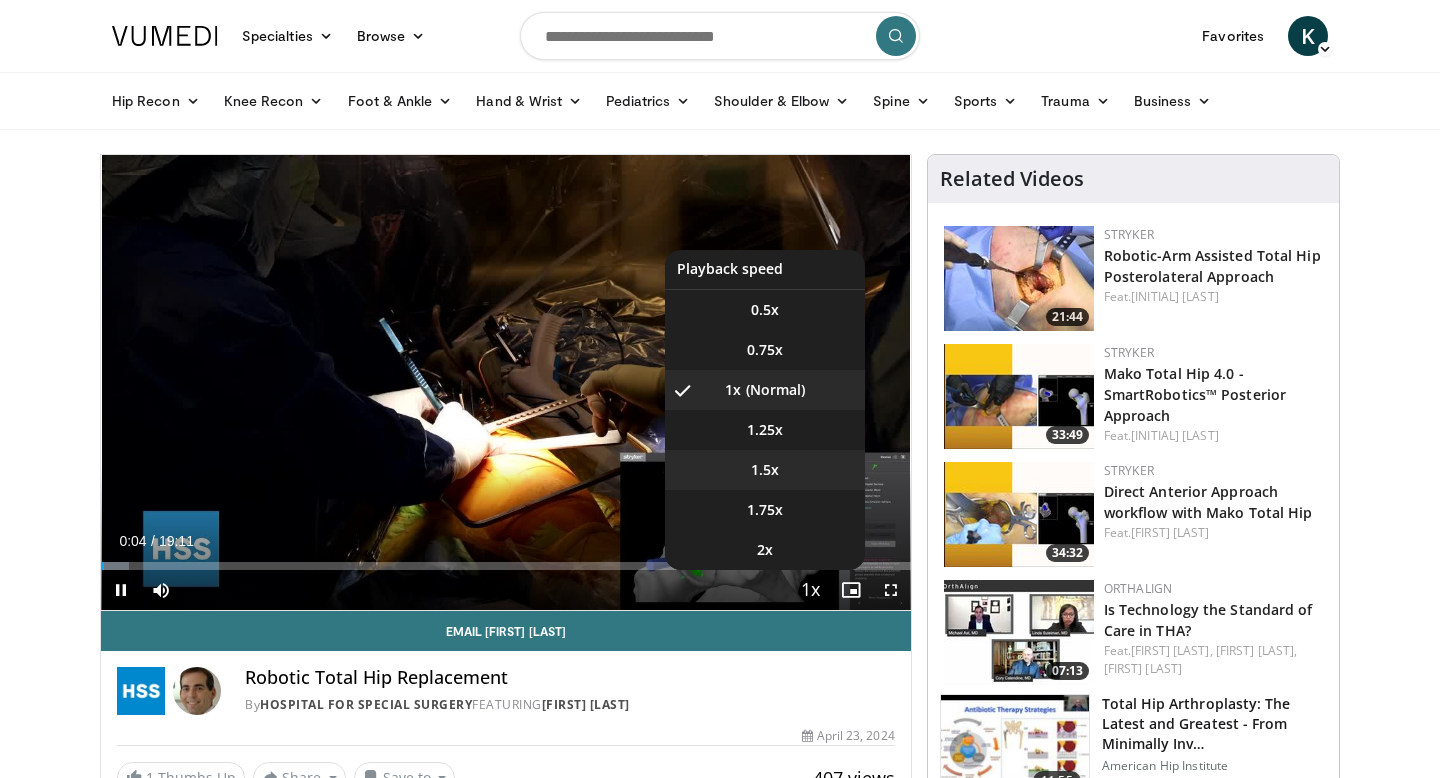 click on "1.5x" at bounding box center (765, 470) 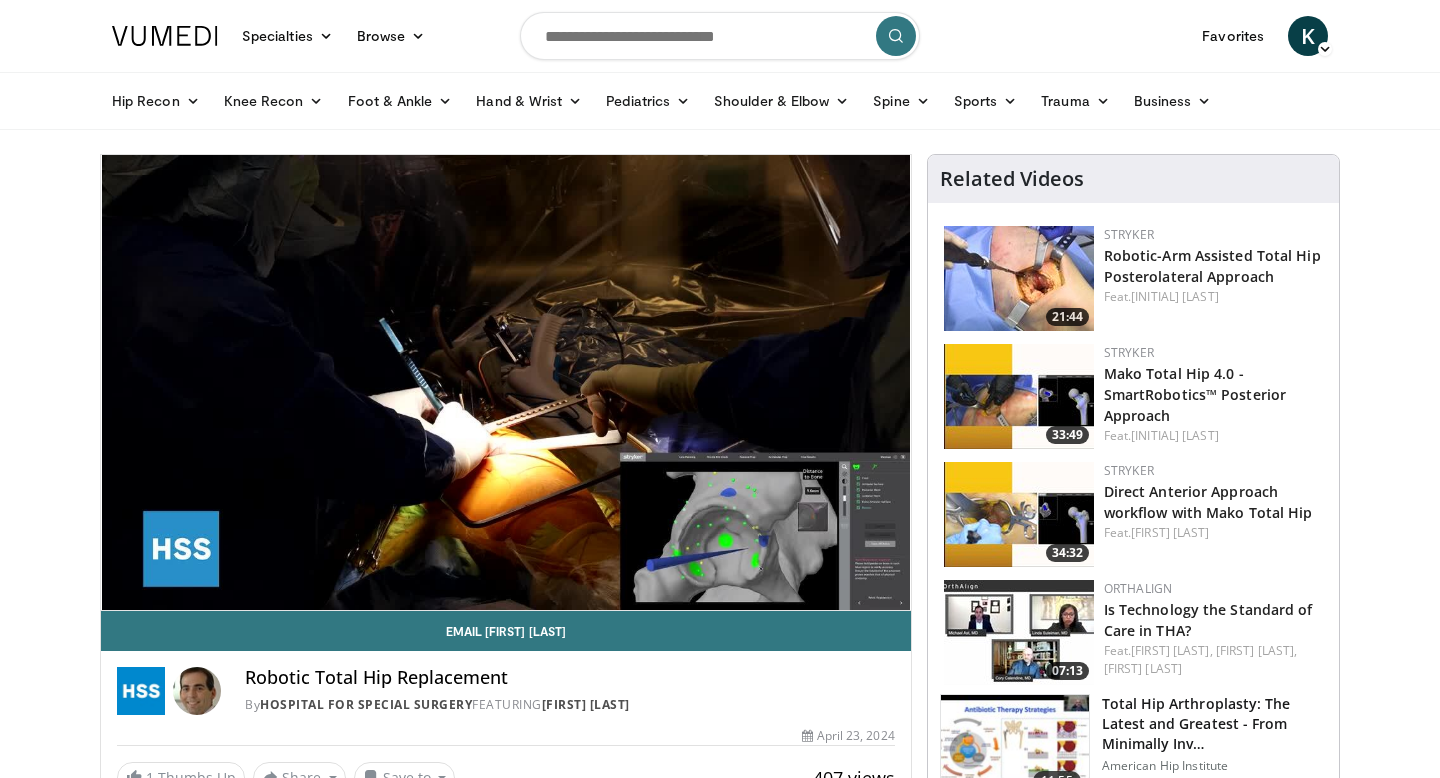scroll, scrollTop: 15, scrollLeft: 0, axis: vertical 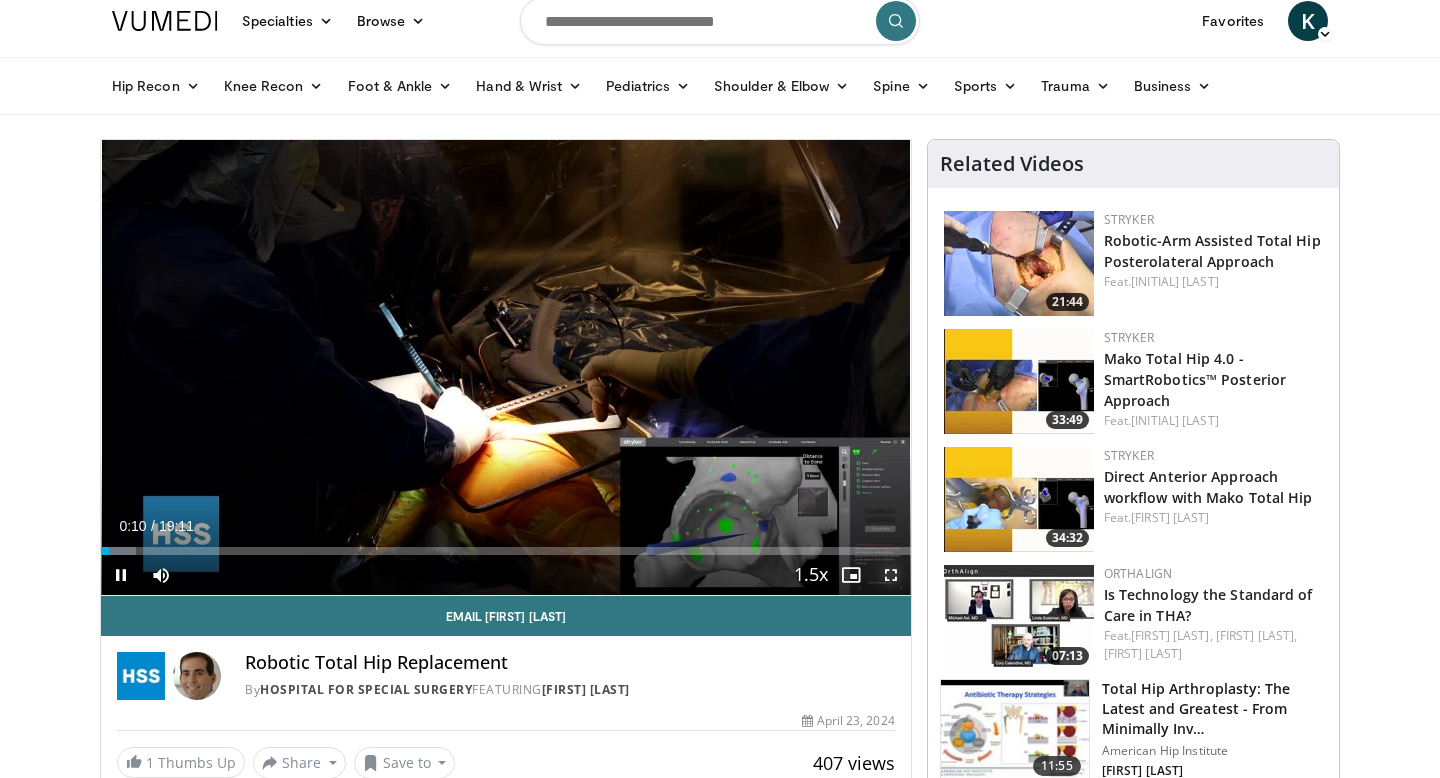 click at bounding box center [891, 575] 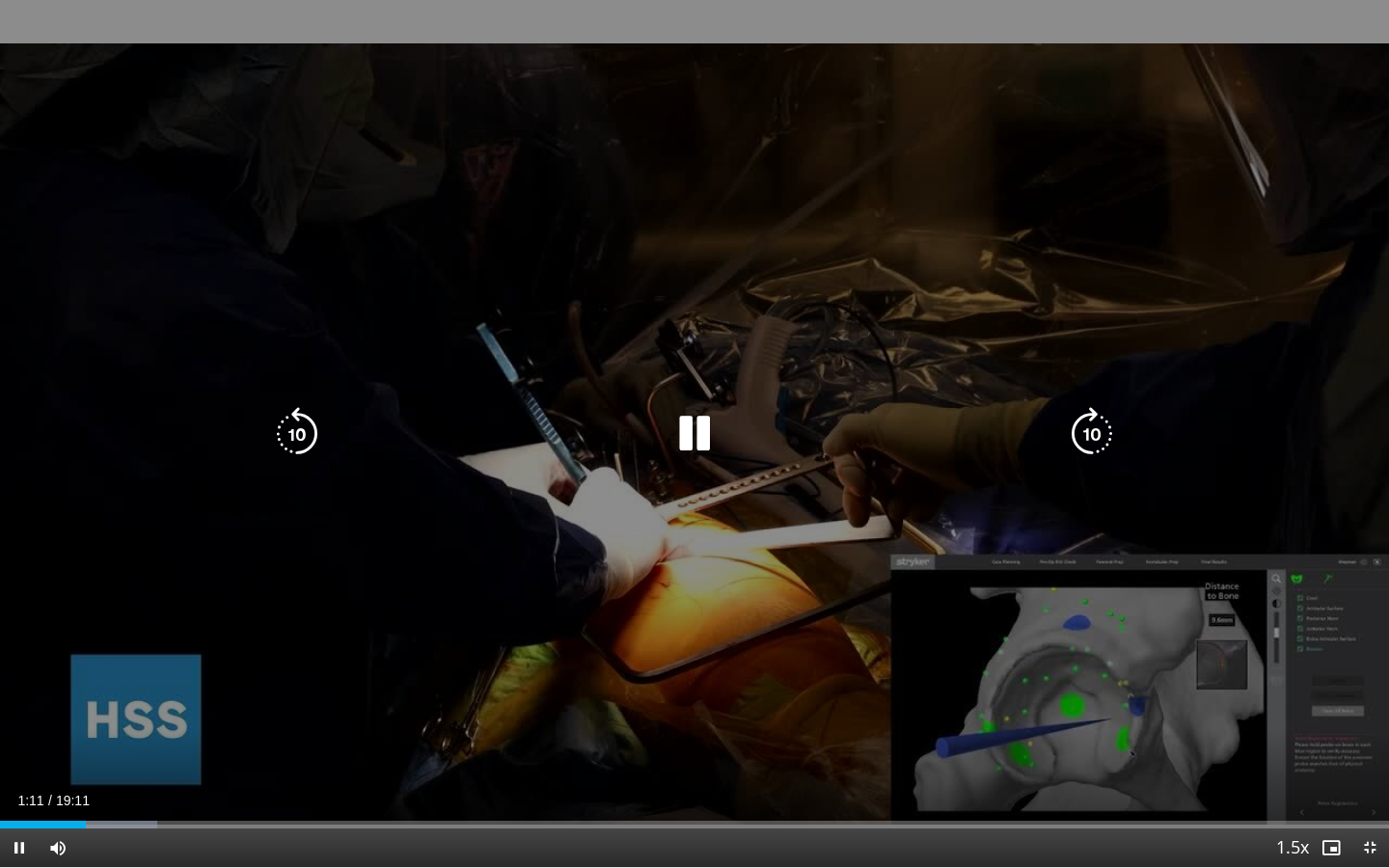 click at bounding box center (297, 434) 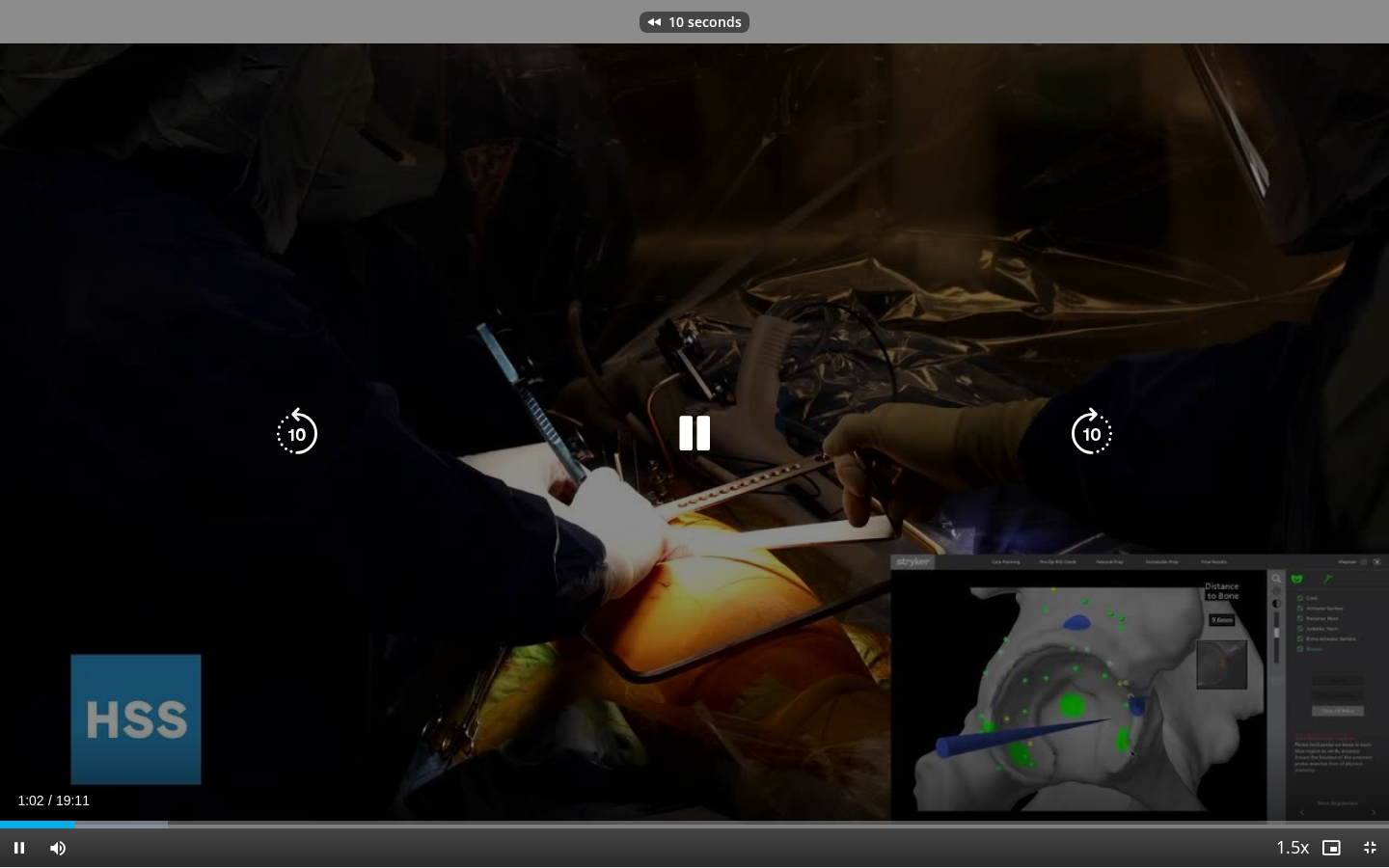 click at bounding box center (297, 434) 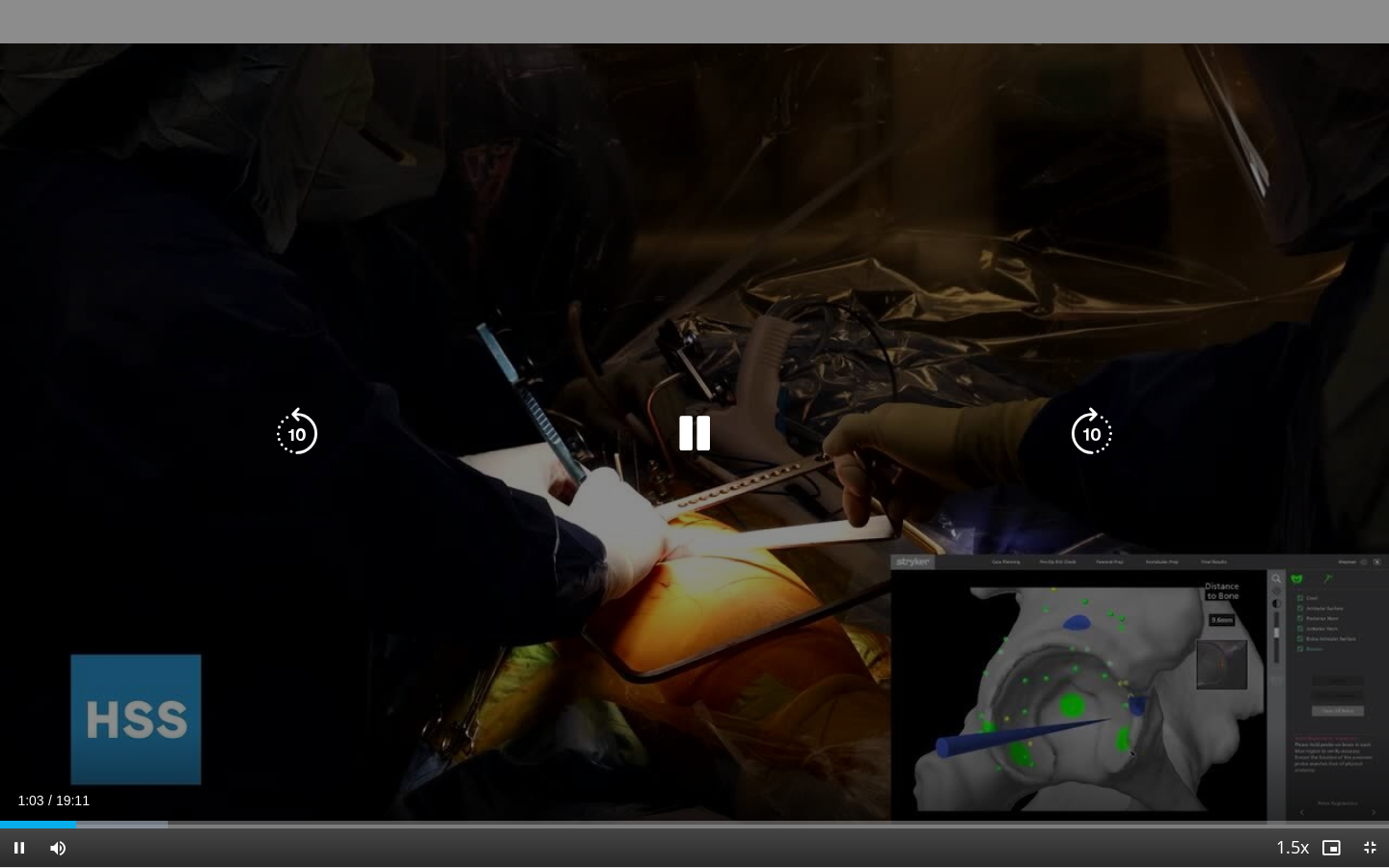 click at bounding box center [694, 434] 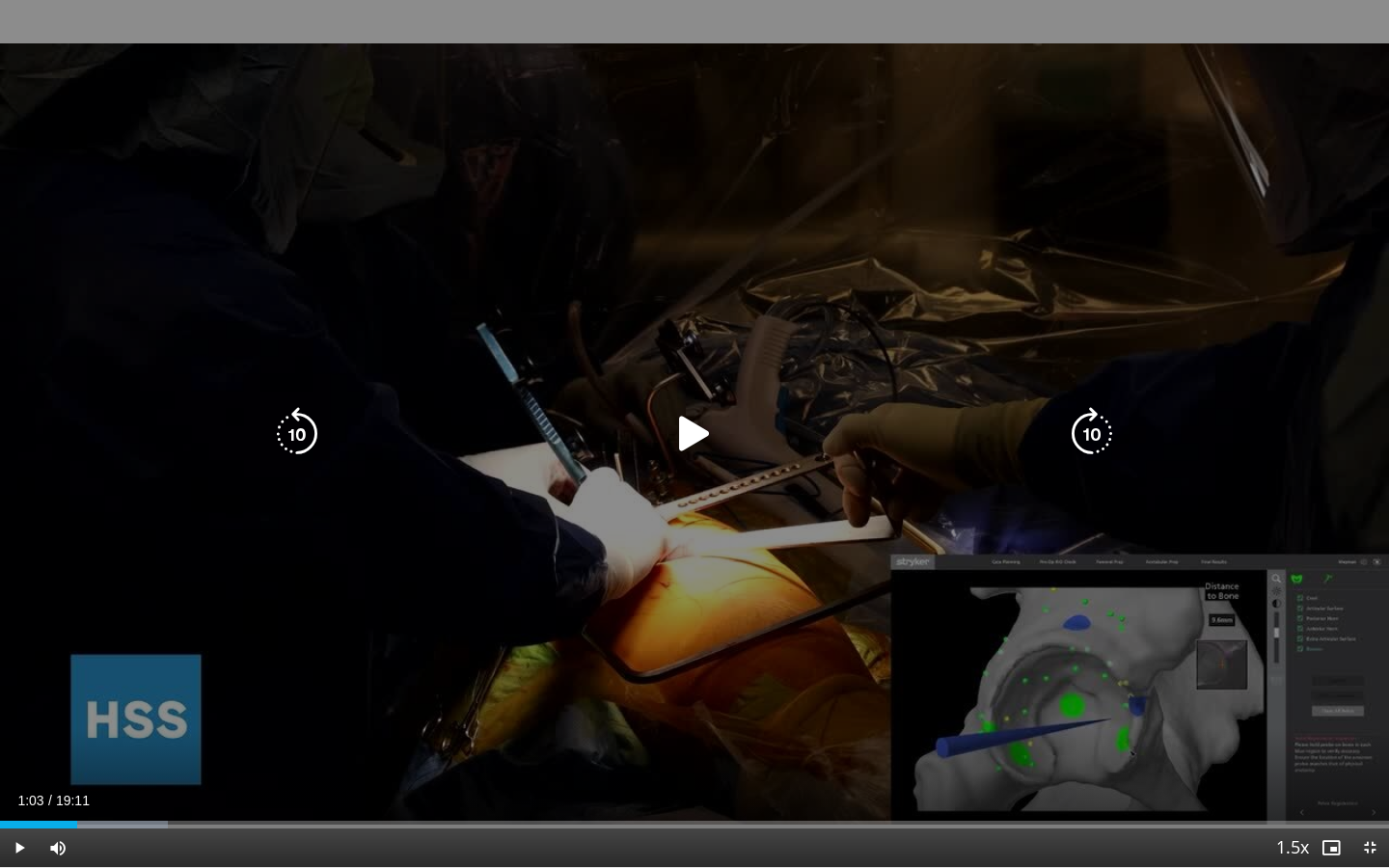 click at bounding box center (694, 434) 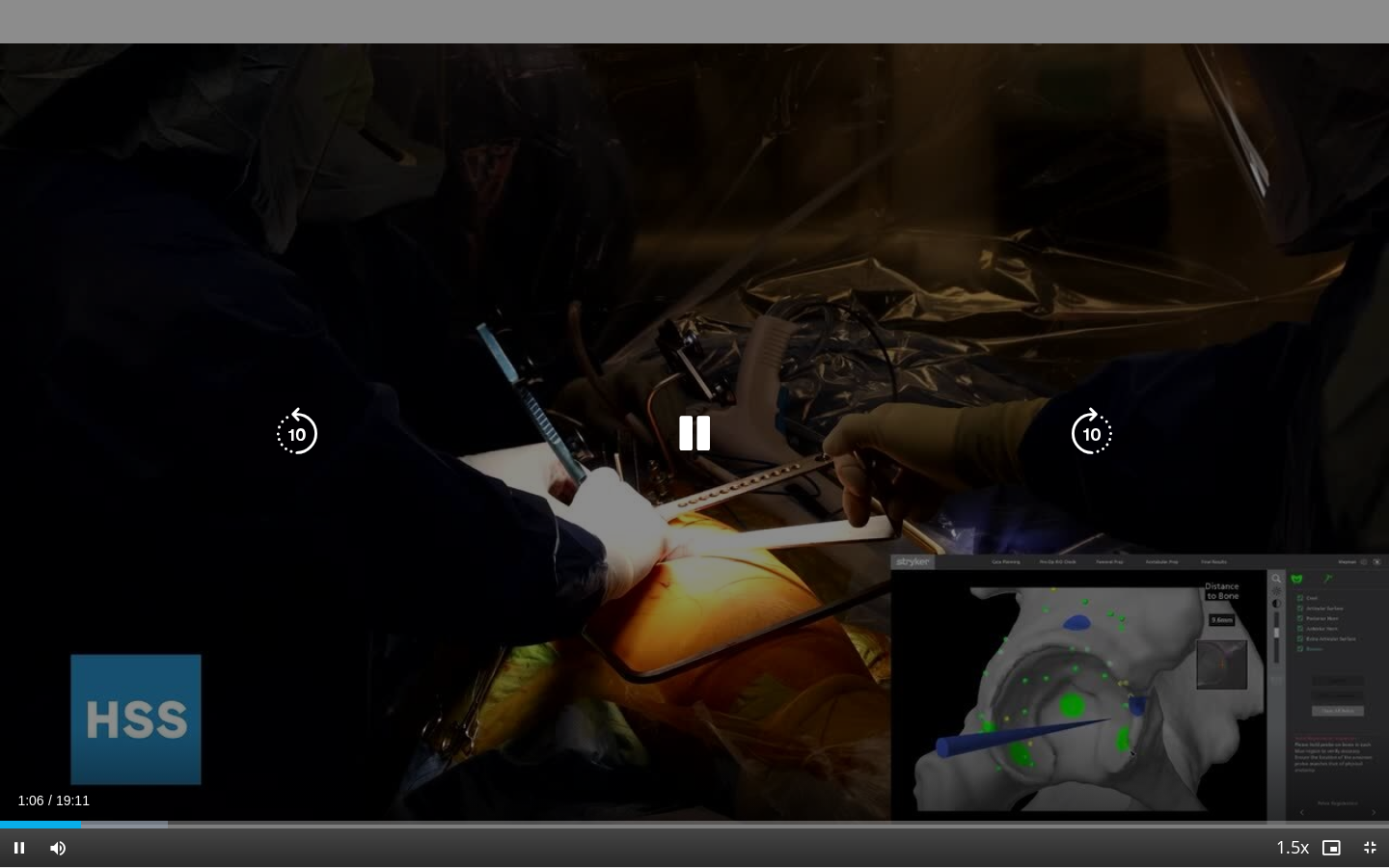 click at bounding box center [694, 434] 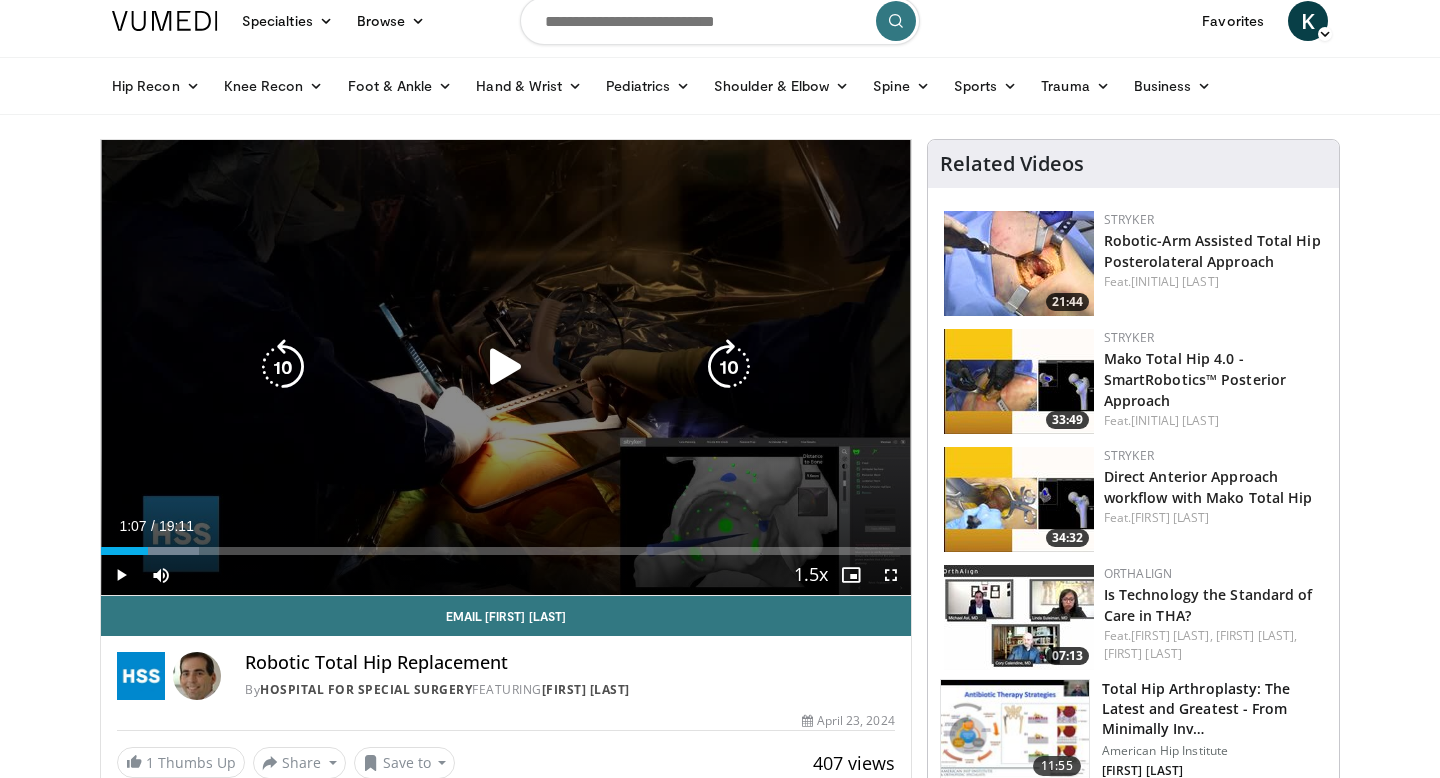 click at bounding box center [506, 367] 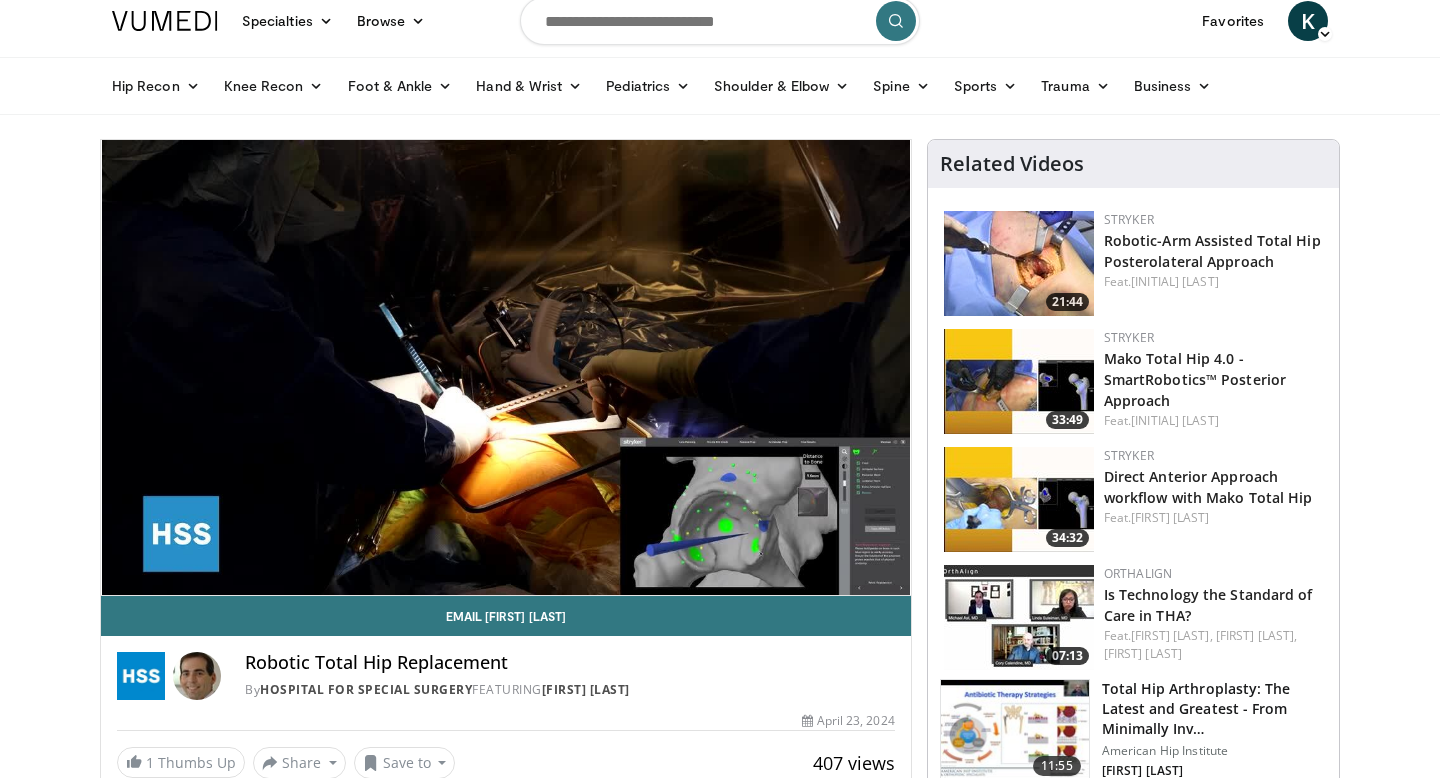 click on "20 seconds
Tap to unmute" at bounding box center [506, 367] 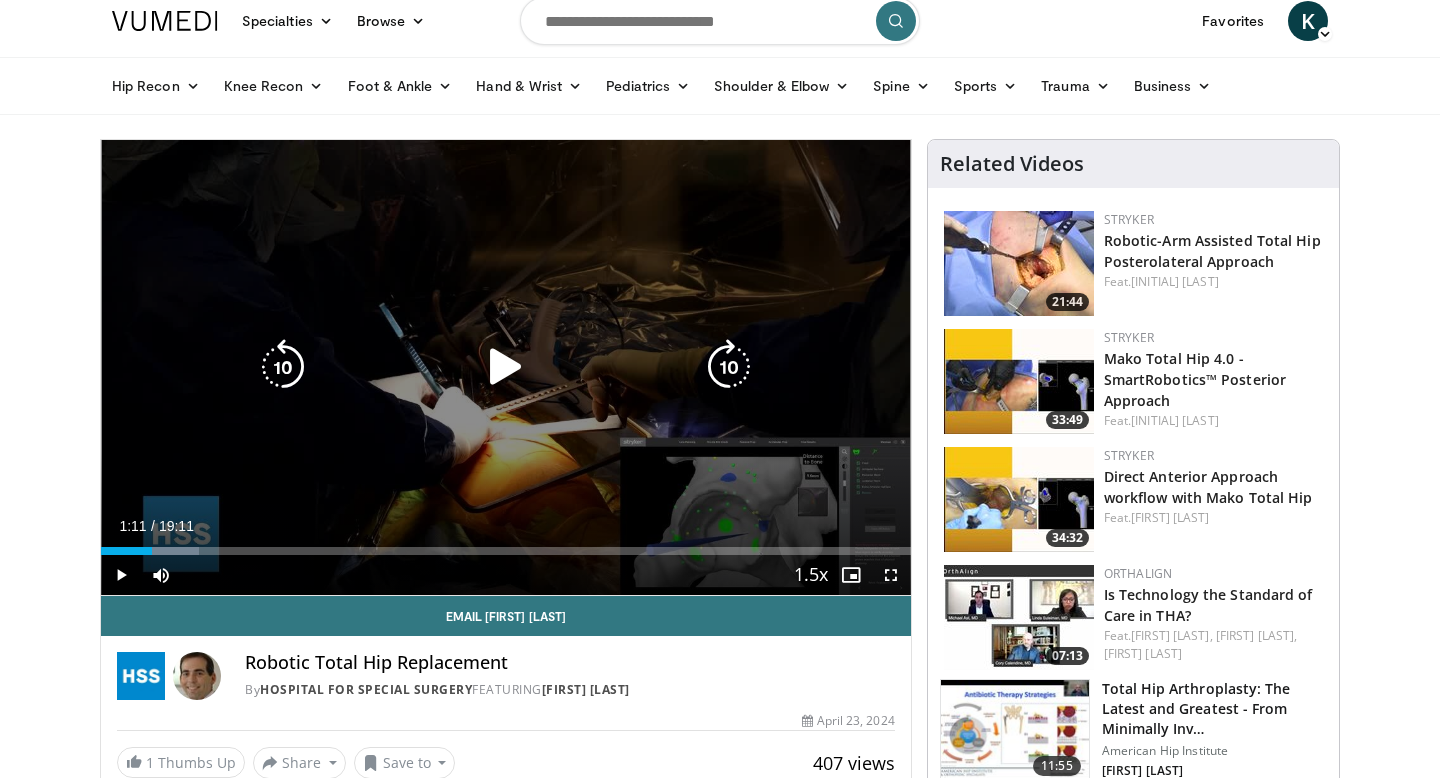 click at bounding box center (506, 367) 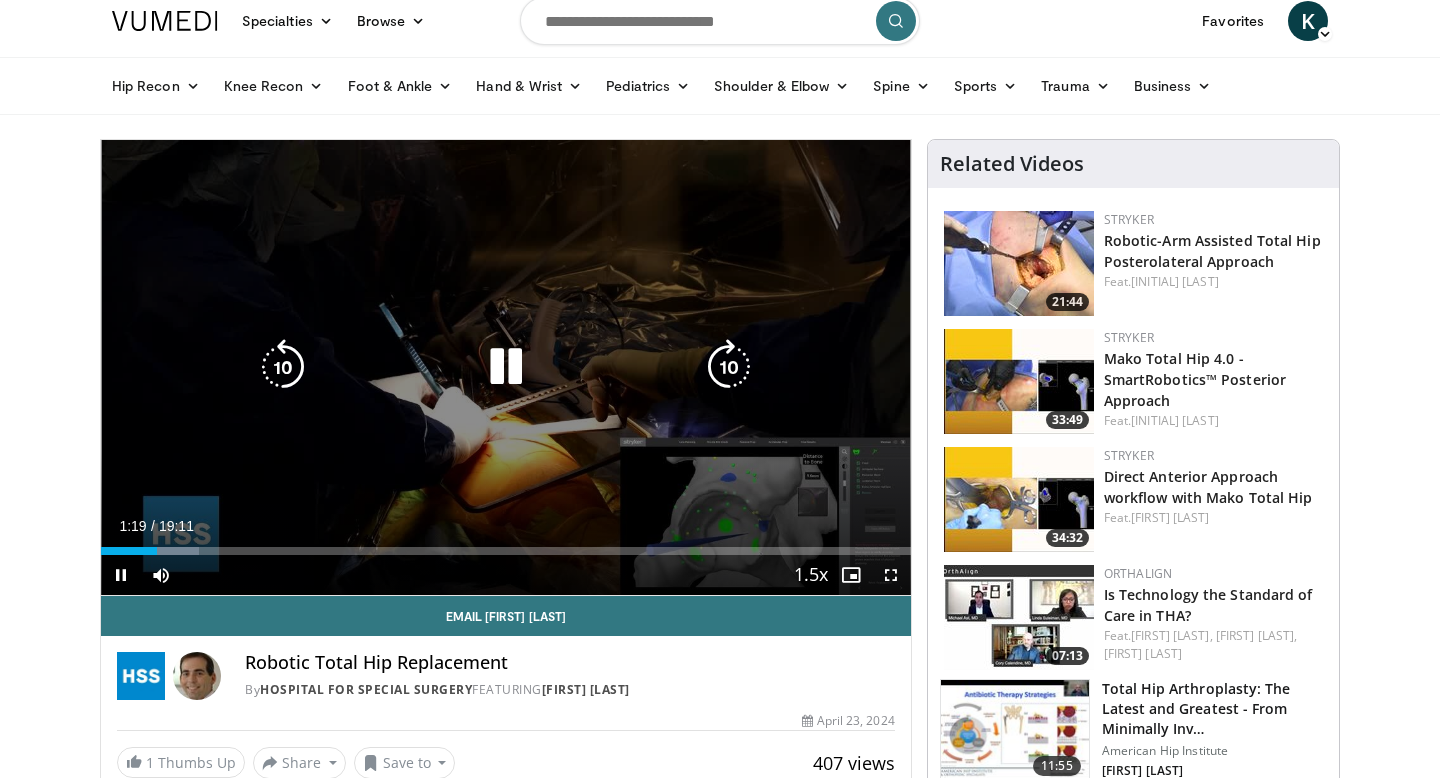 click at bounding box center (506, 367) 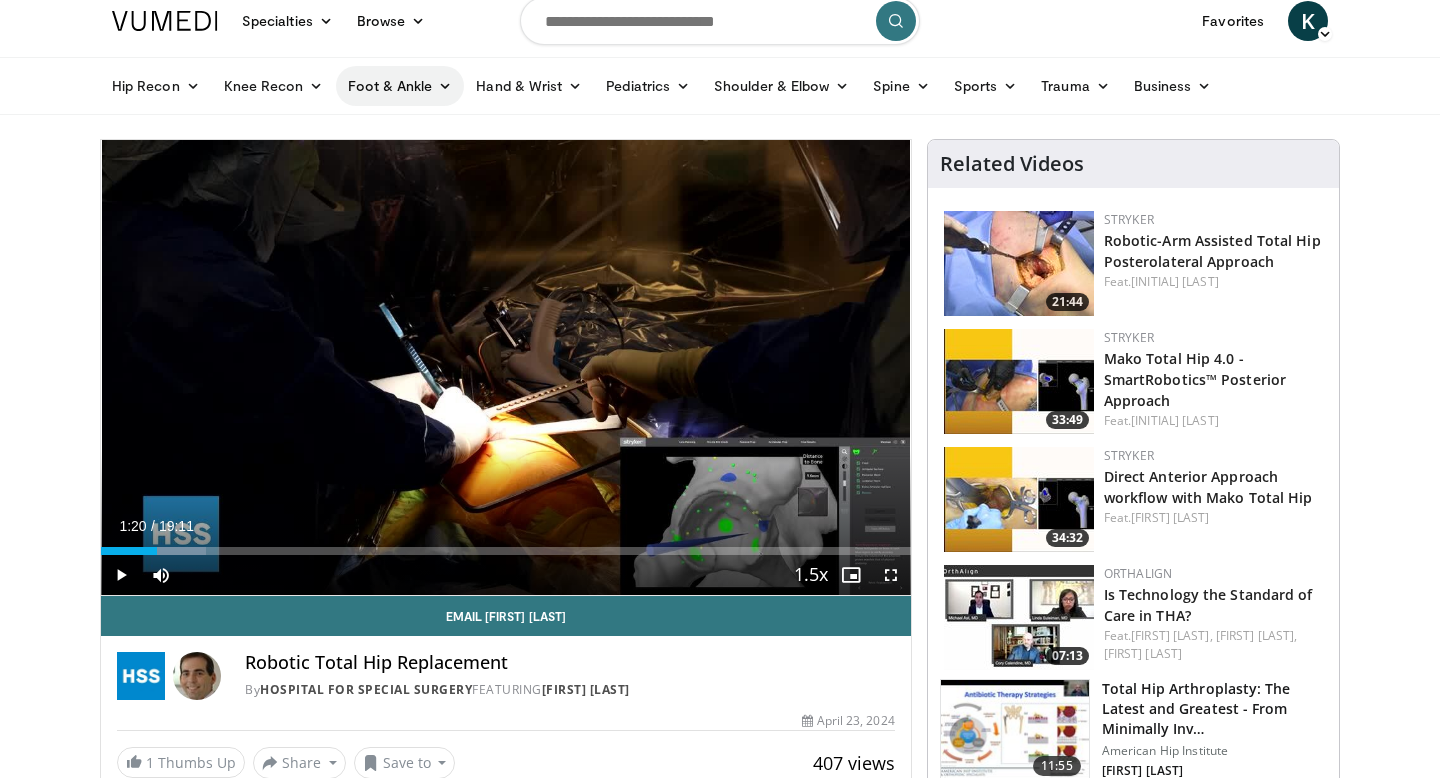 type 